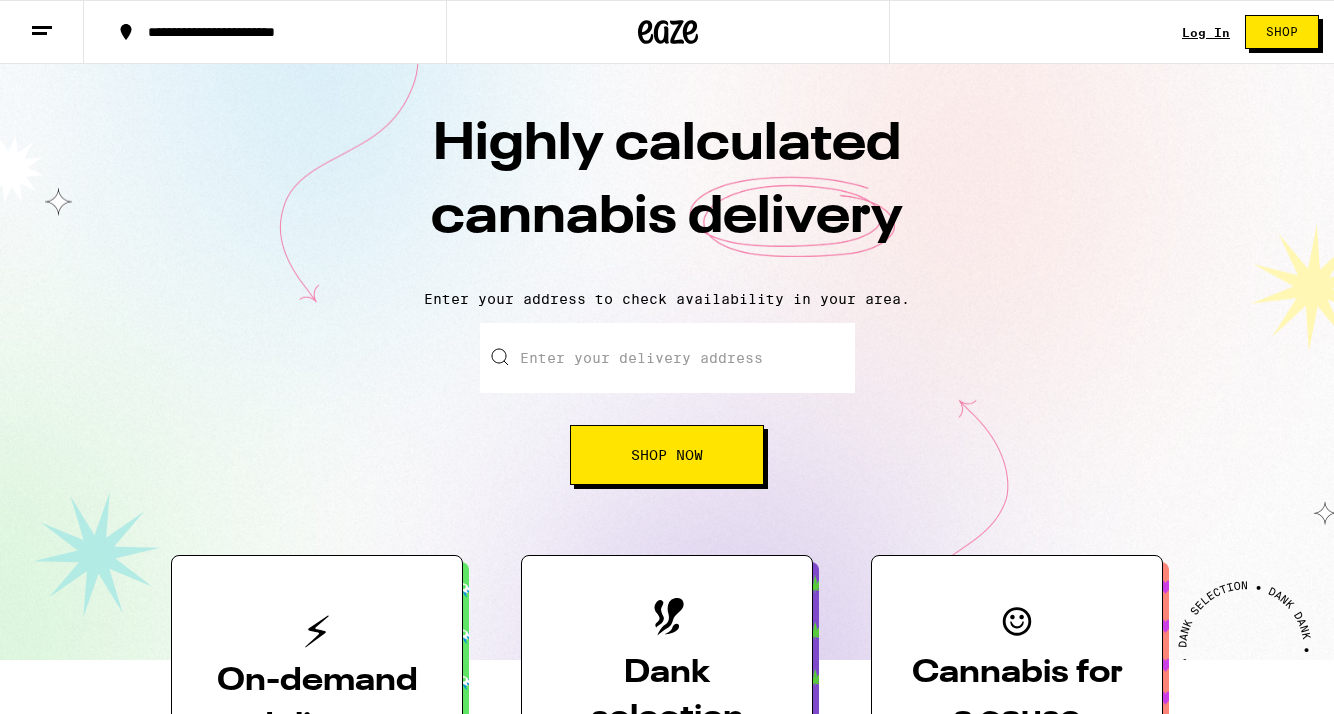 scroll, scrollTop: 0, scrollLeft: 0, axis: both 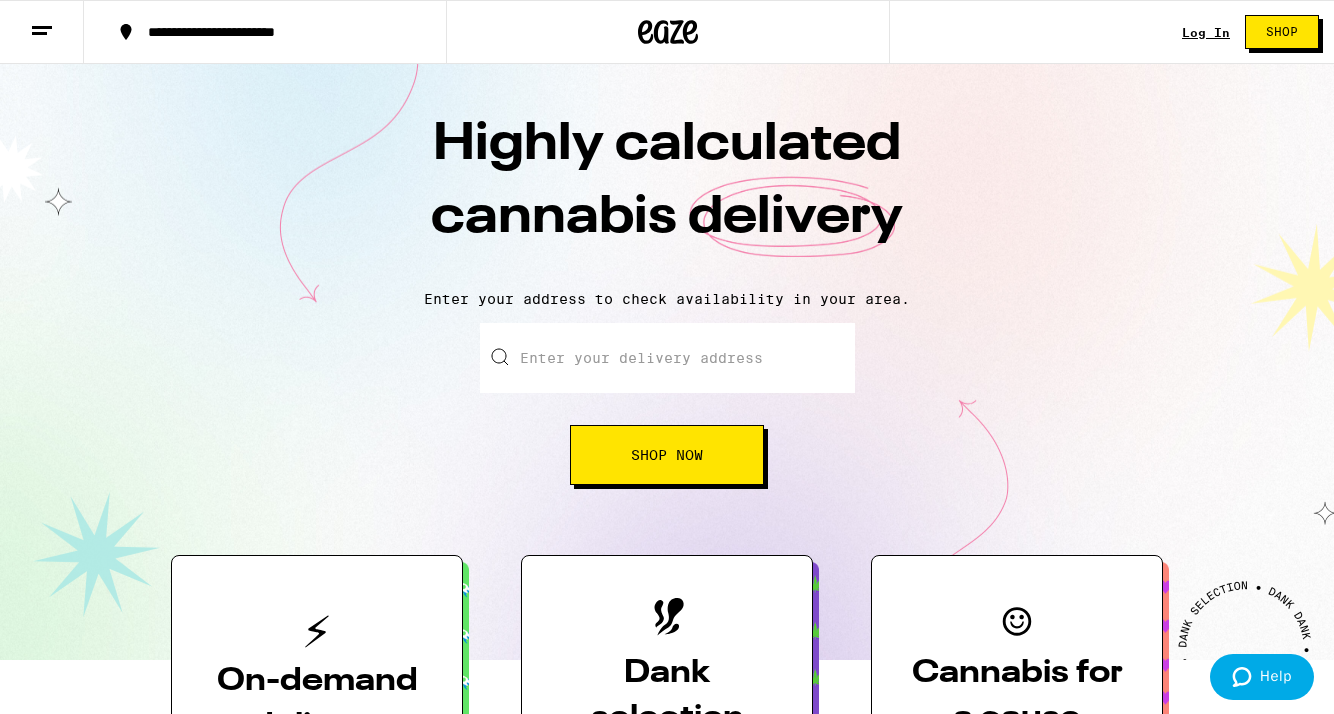 click on "Log In" at bounding box center (1206, 32) 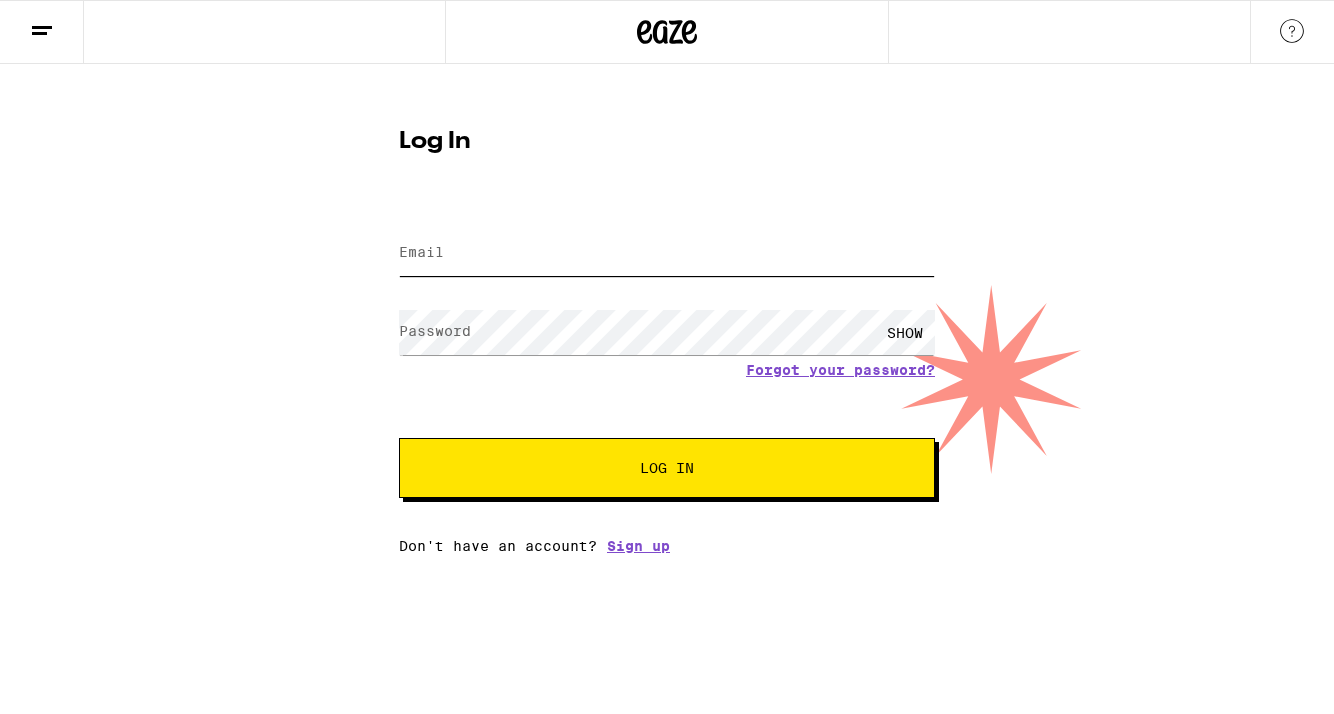 type on "kaylalizguenzel@[EMAIL]" 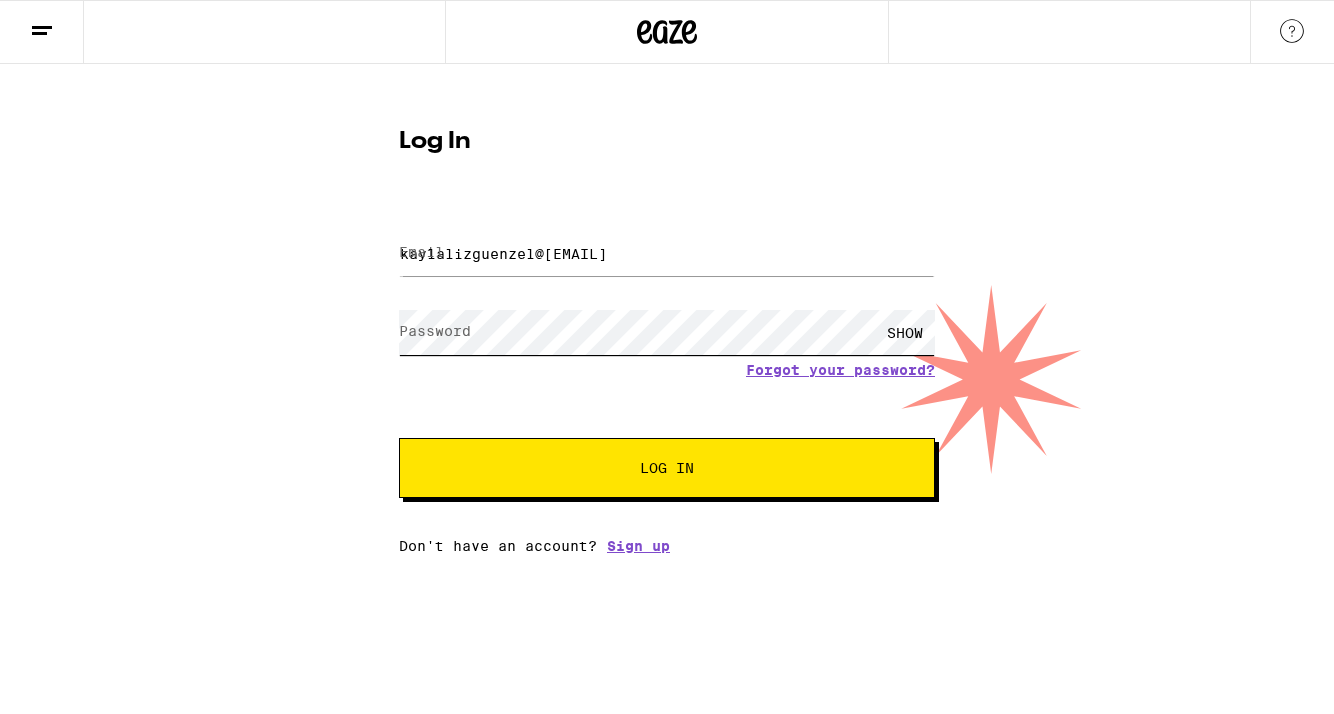 click on "Log In" at bounding box center (667, 468) 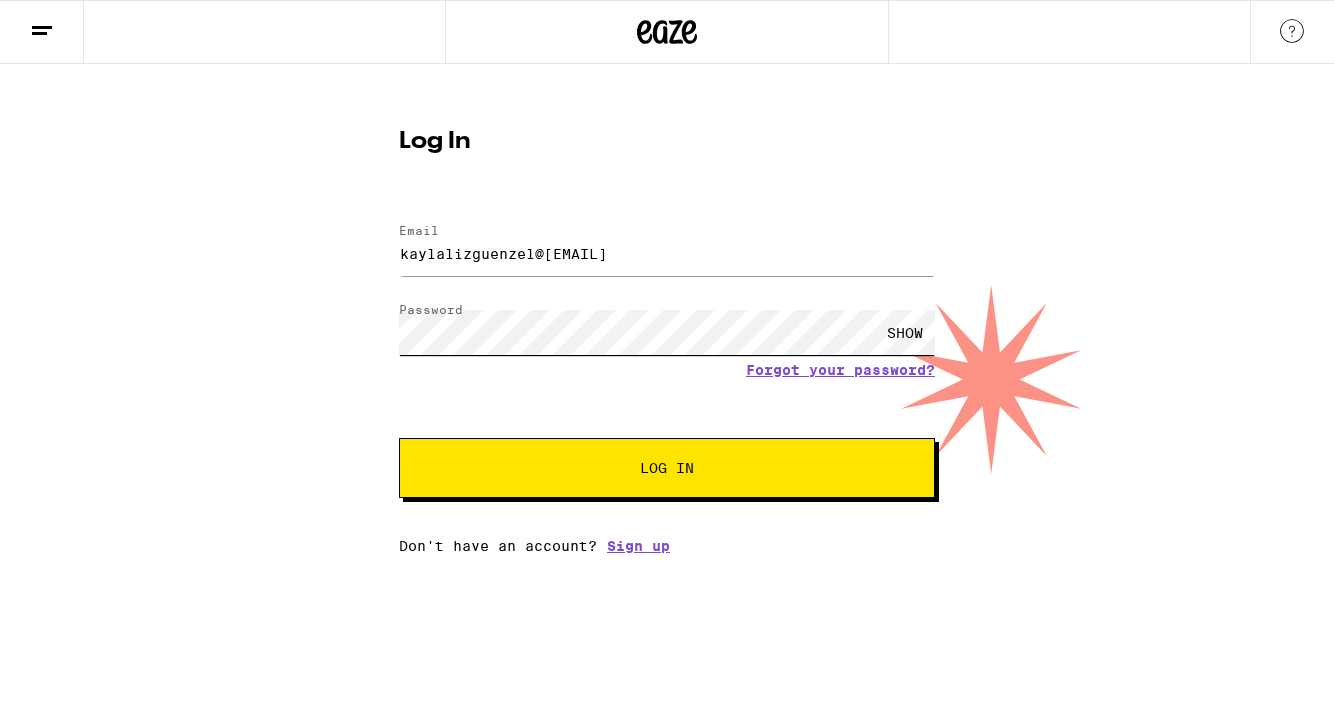 scroll, scrollTop: 0, scrollLeft: 0, axis: both 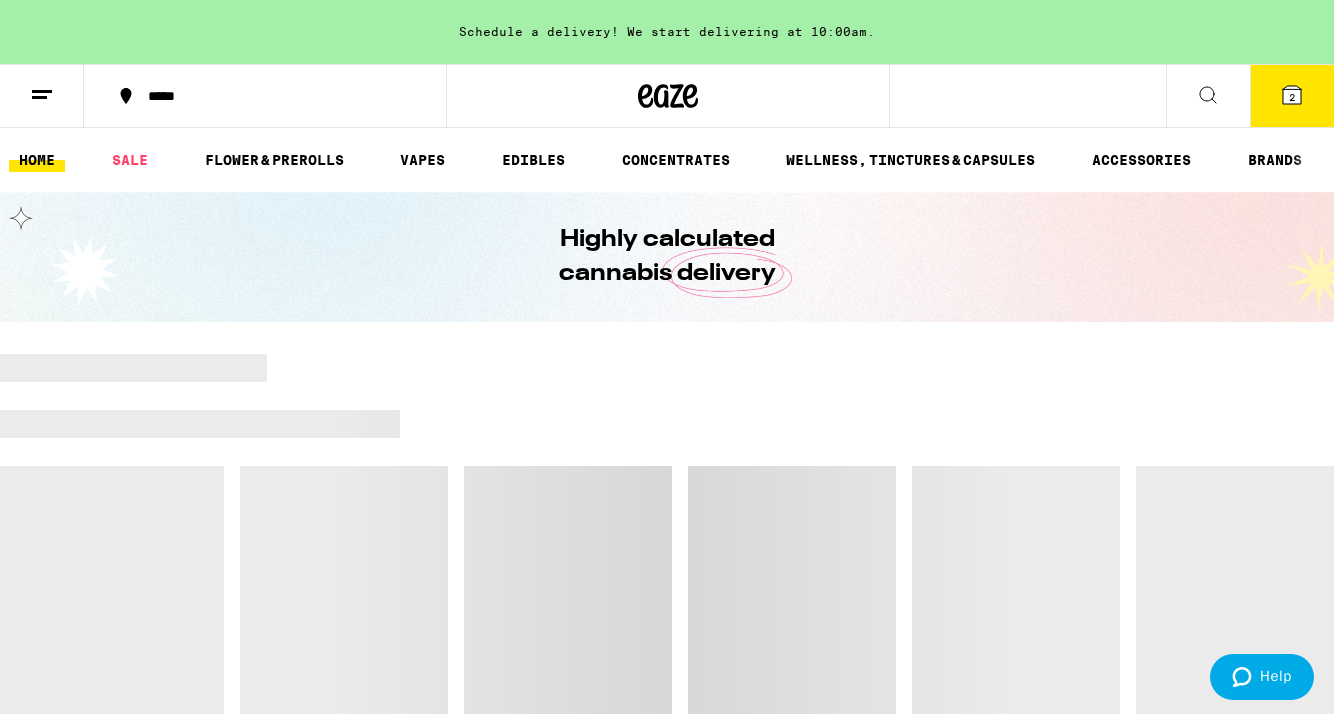 click on "2" at bounding box center [1292, 97] 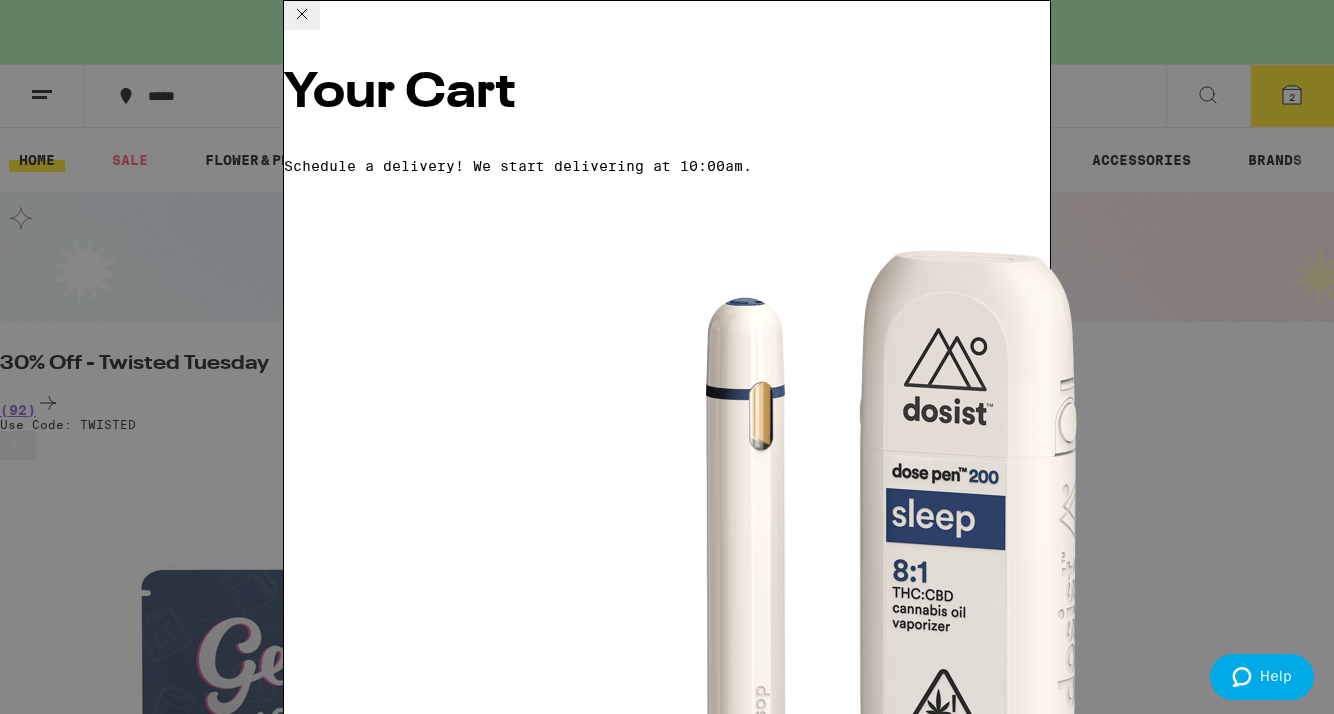scroll, scrollTop: 90, scrollLeft: 0, axis: vertical 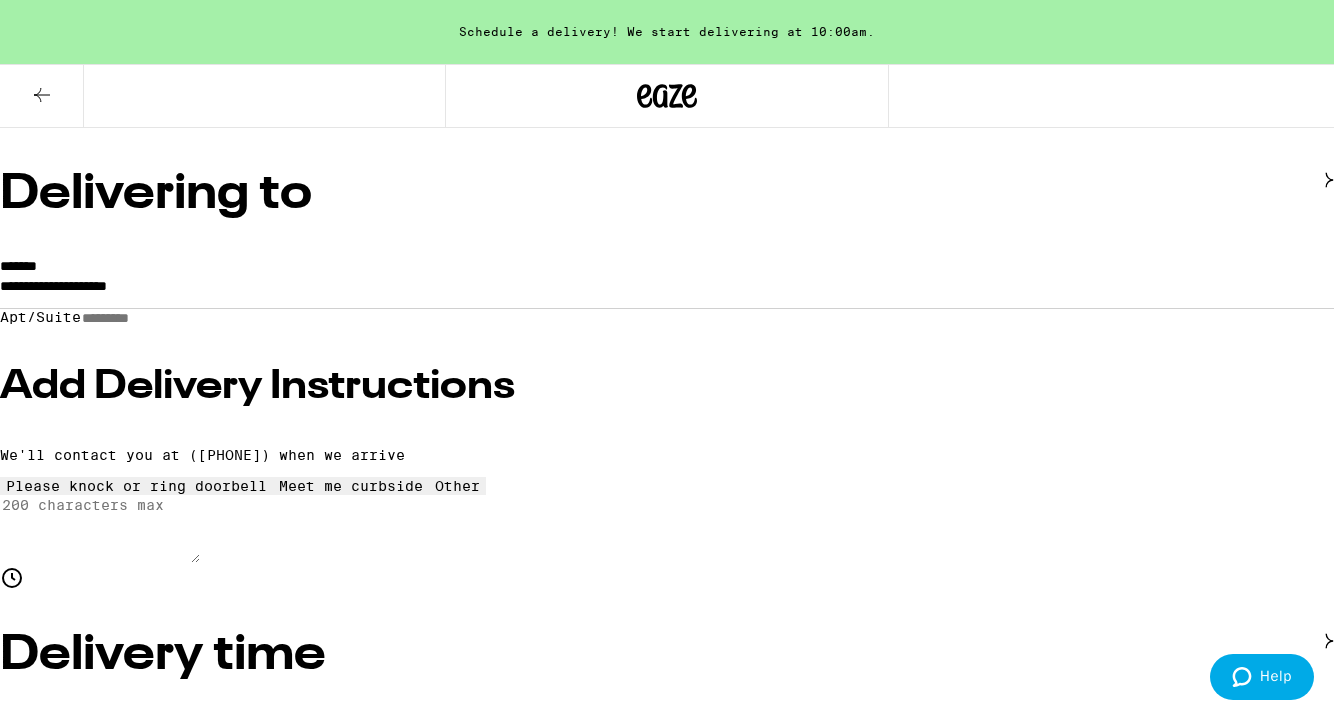 click on "Apt/Suite" at bounding box center [152, 318] 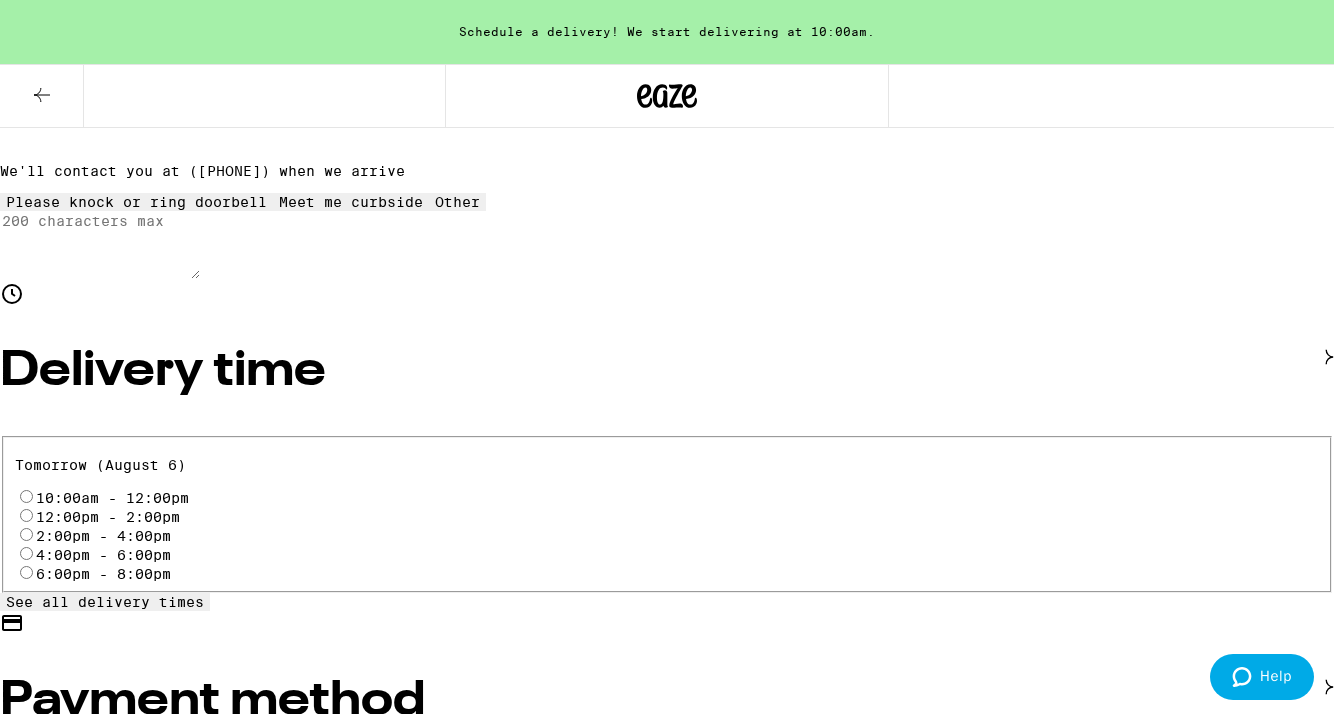 scroll, scrollTop: 521, scrollLeft: 0, axis: vertical 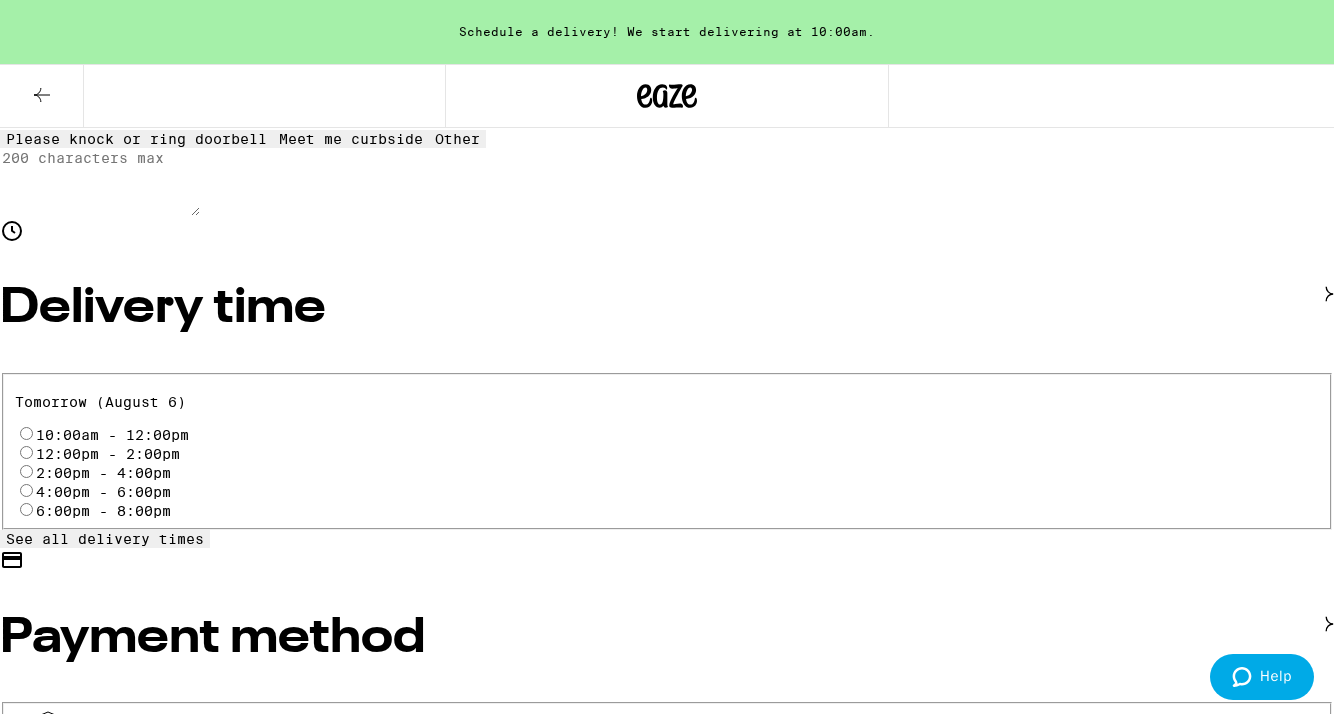 type on "******" 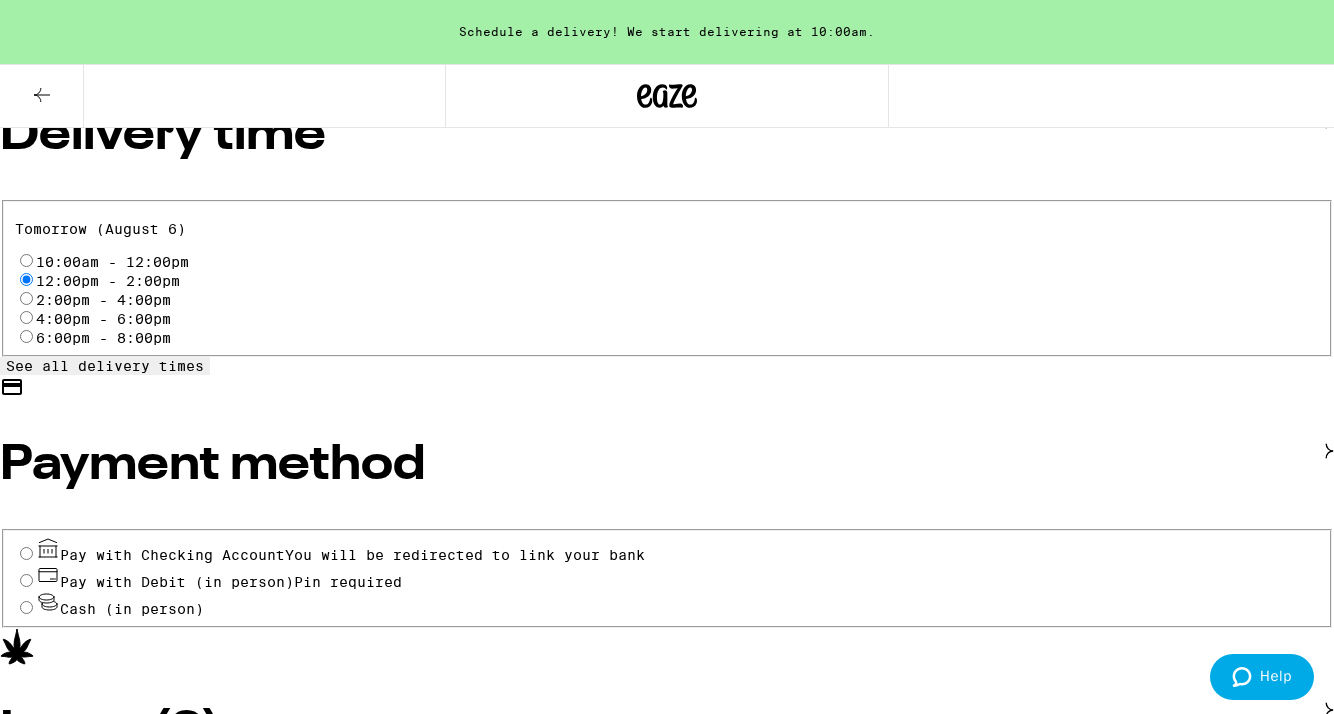 scroll, scrollTop: 693, scrollLeft: 0, axis: vertical 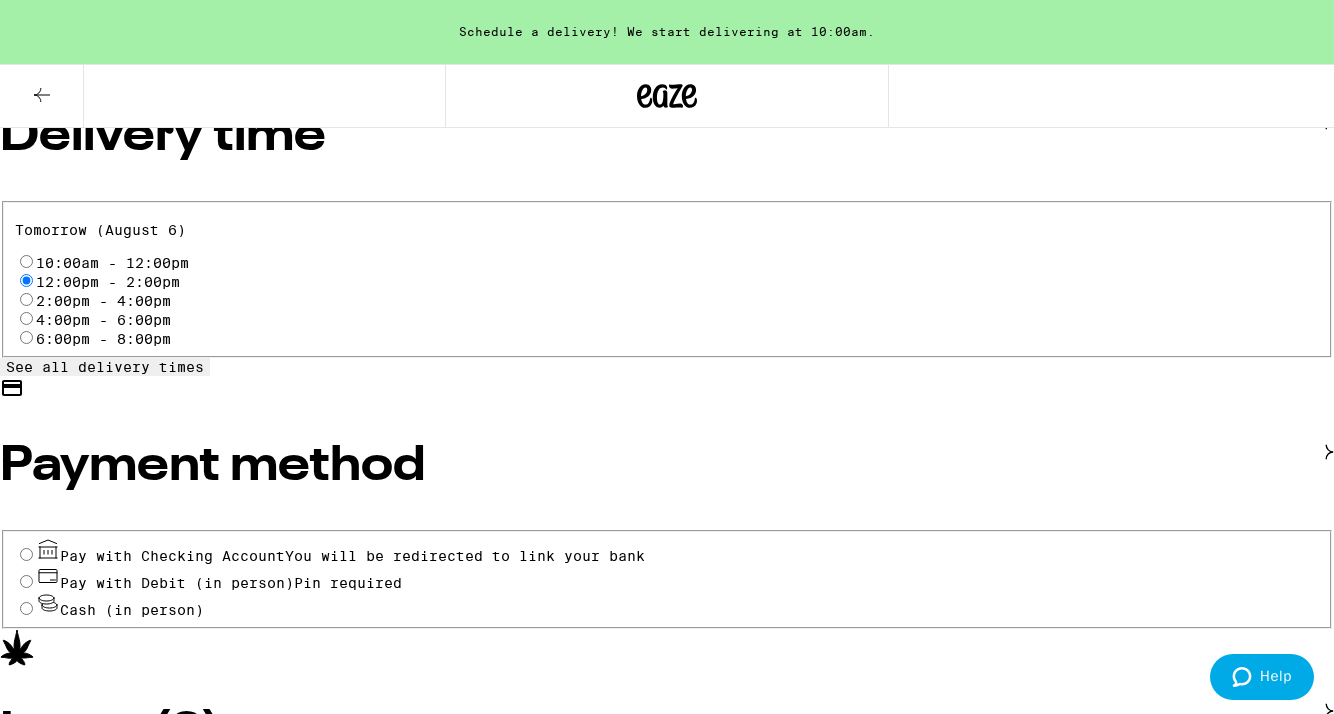 click on "Pay with Checking Account You will be redirected to link your bank" at bounding box center (26, 554) 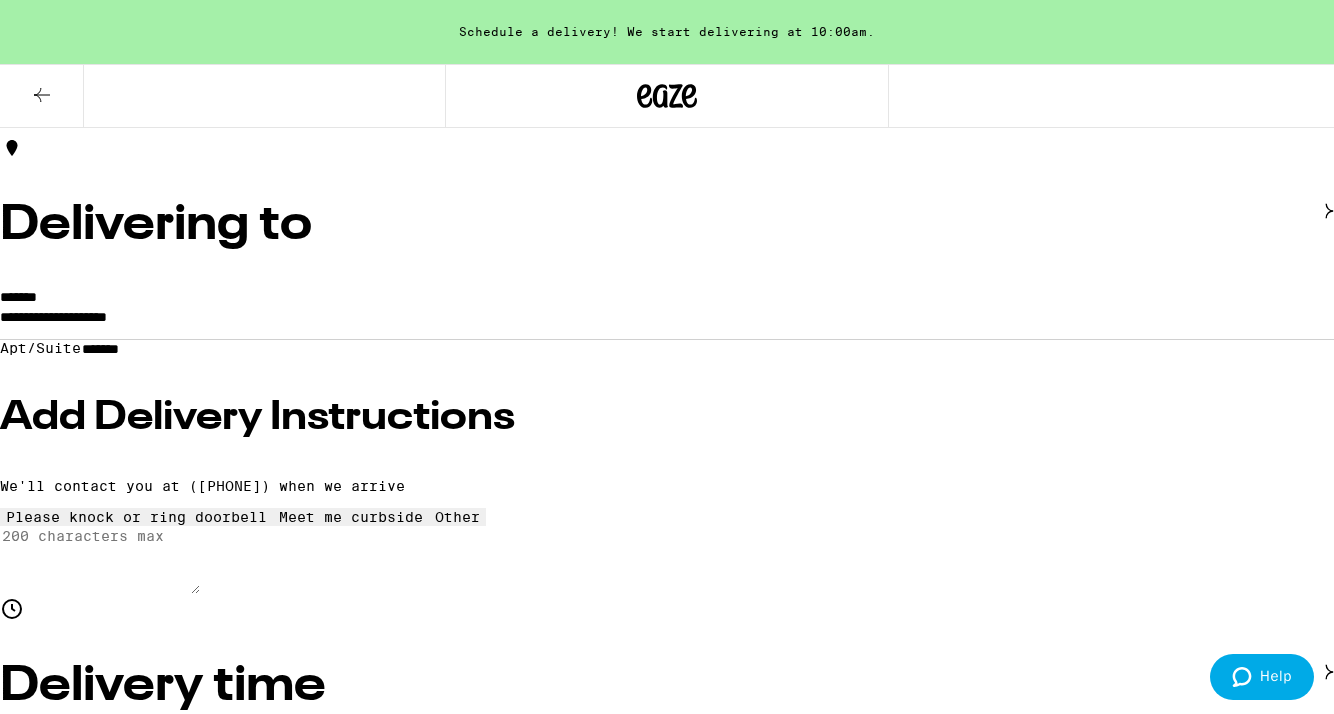 scroll, scrollTop: 143, scrollLeft: 0, axis: vertical 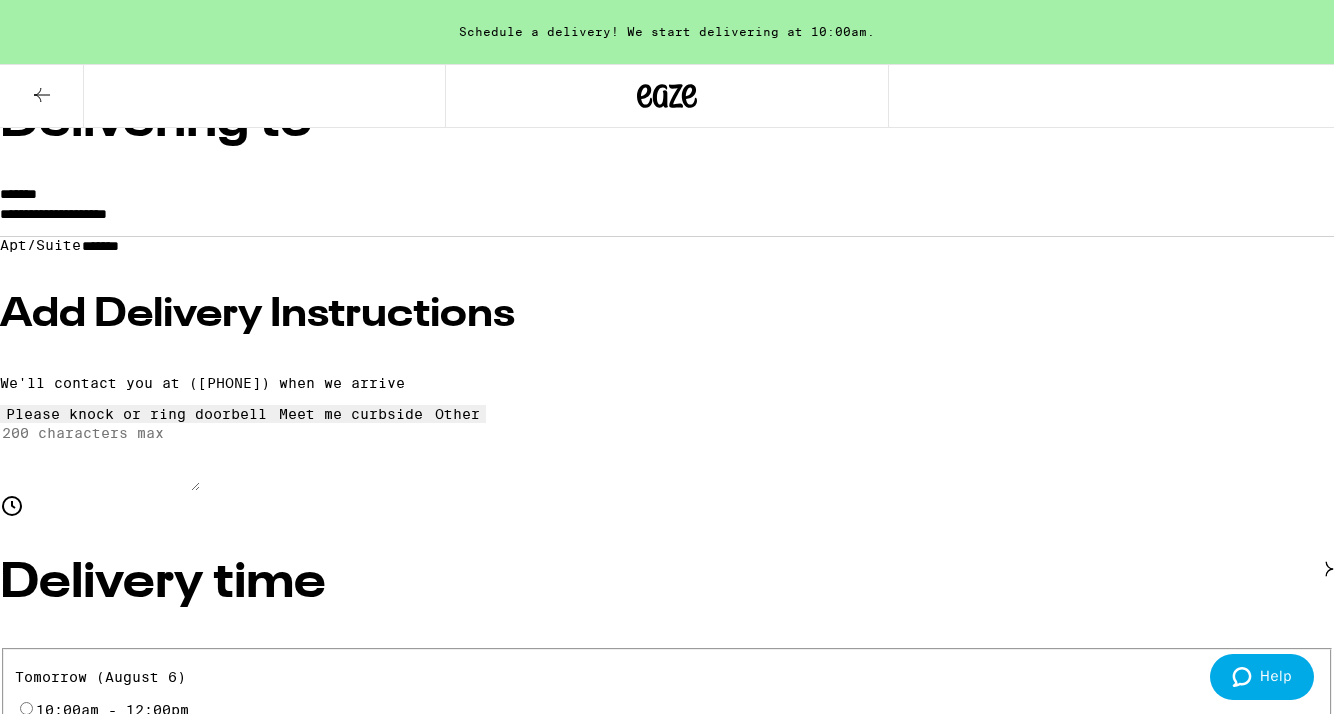 click on "Save" at bounding box center (667, 3278) 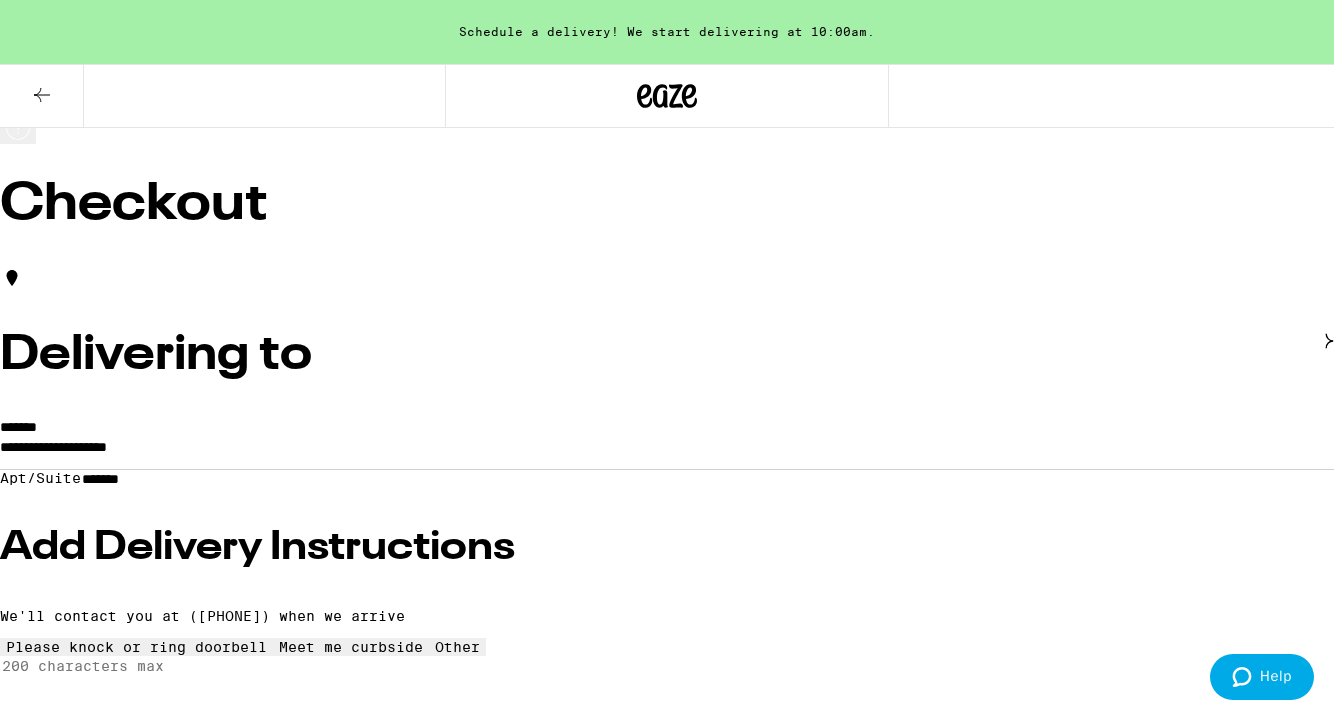 click on "*******" at bounding box center (18, 427) 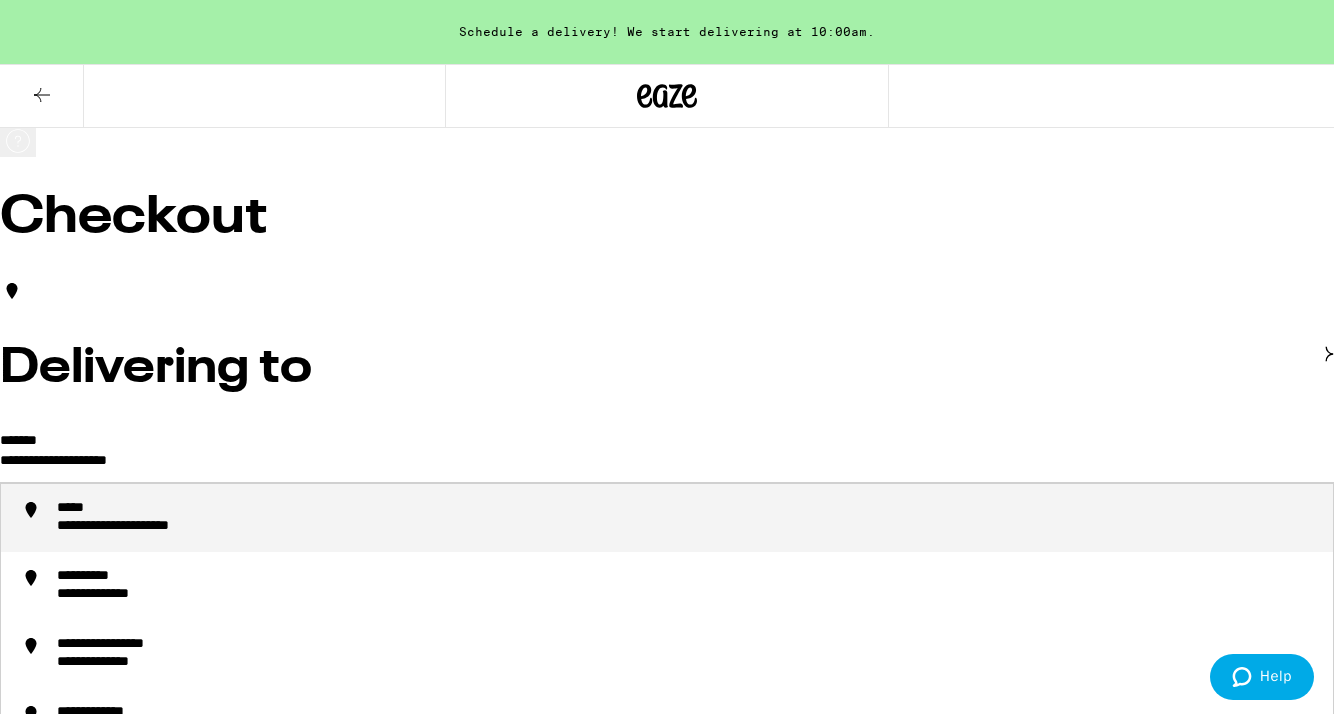 scroll, scrollTop: 0, scrollLeft: 0, axis: both 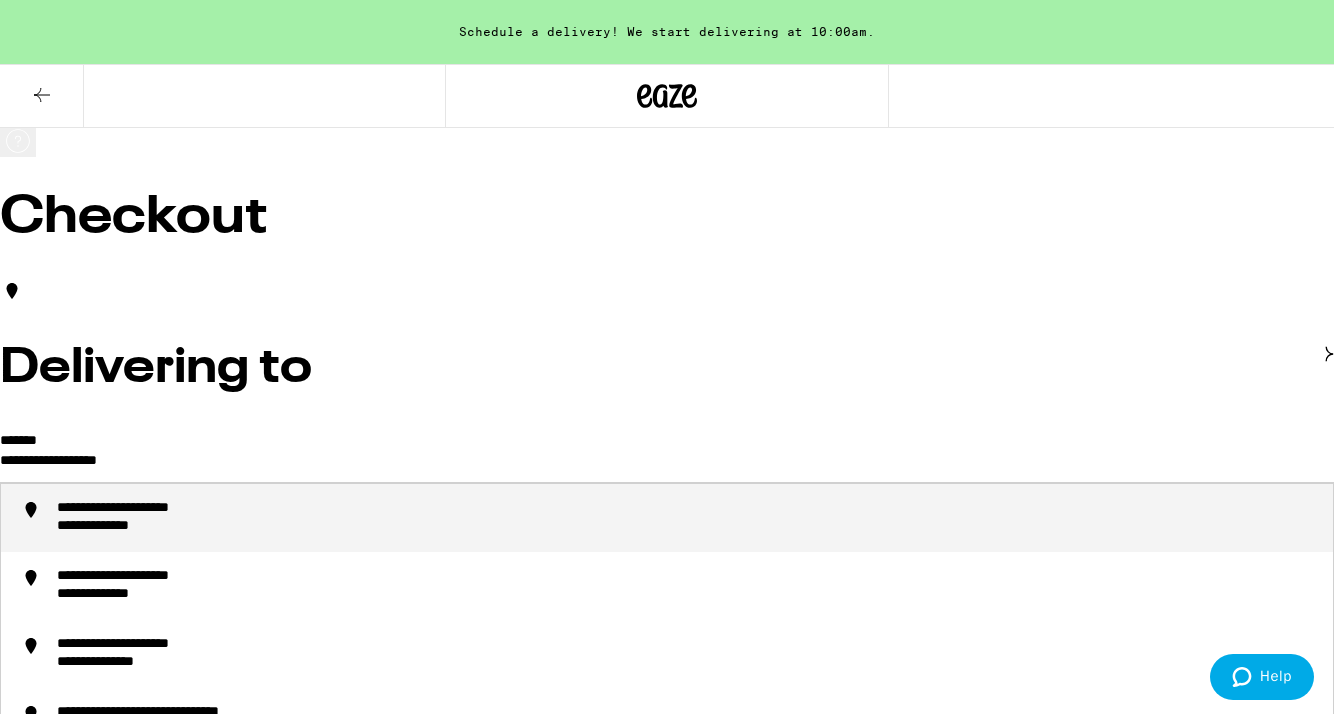 type on "**********" 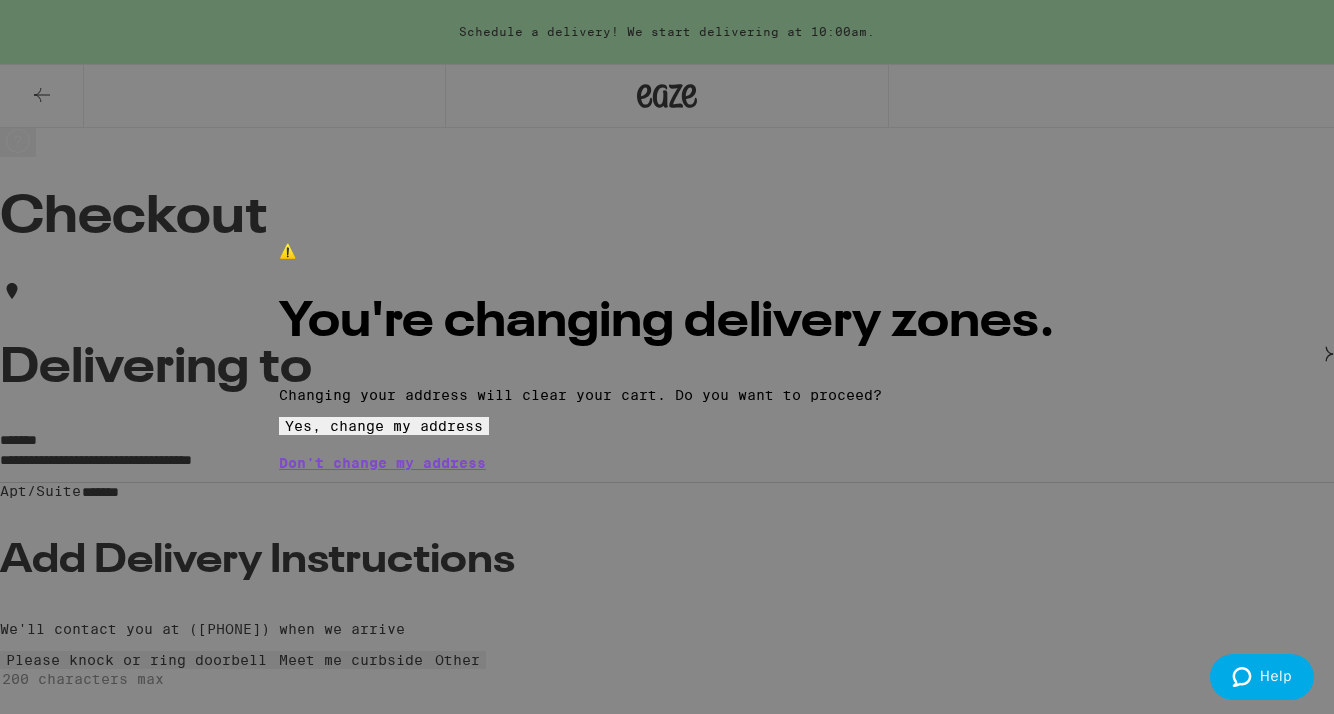 scroll, scrollTop: 22, scrollLeft: 0, axis: vertical 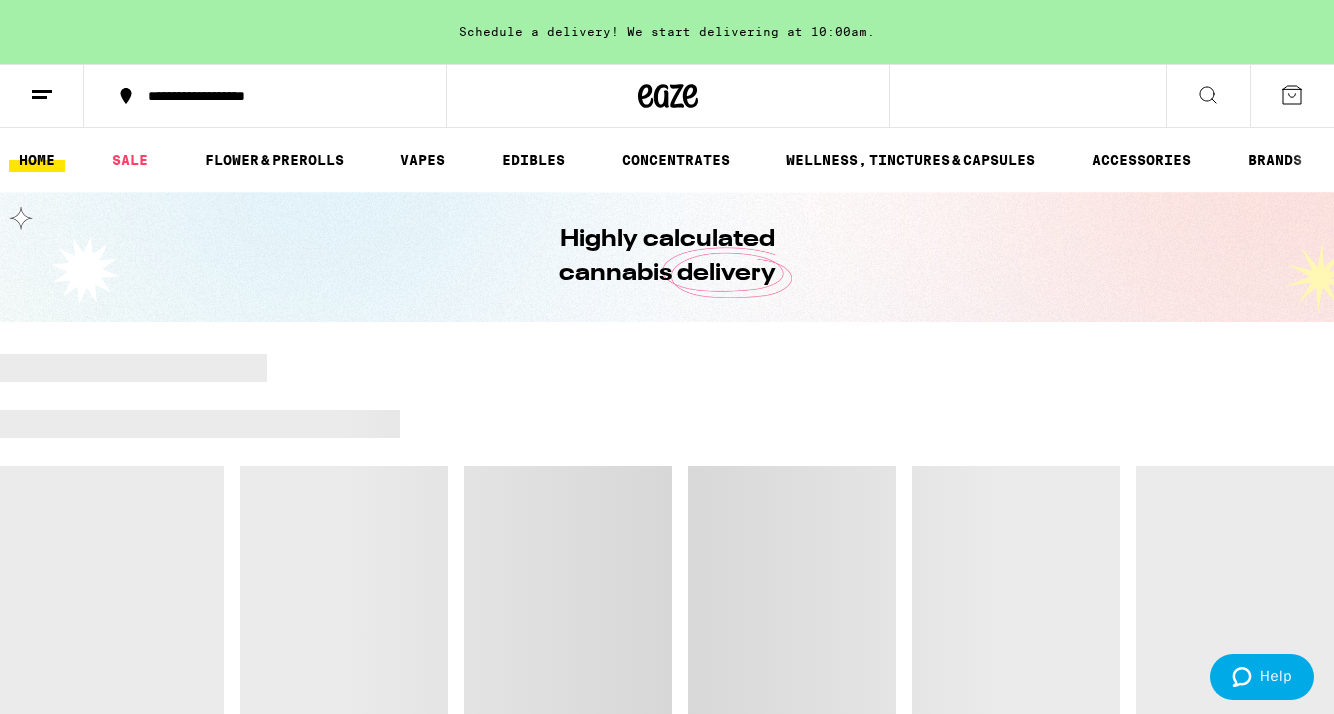 click 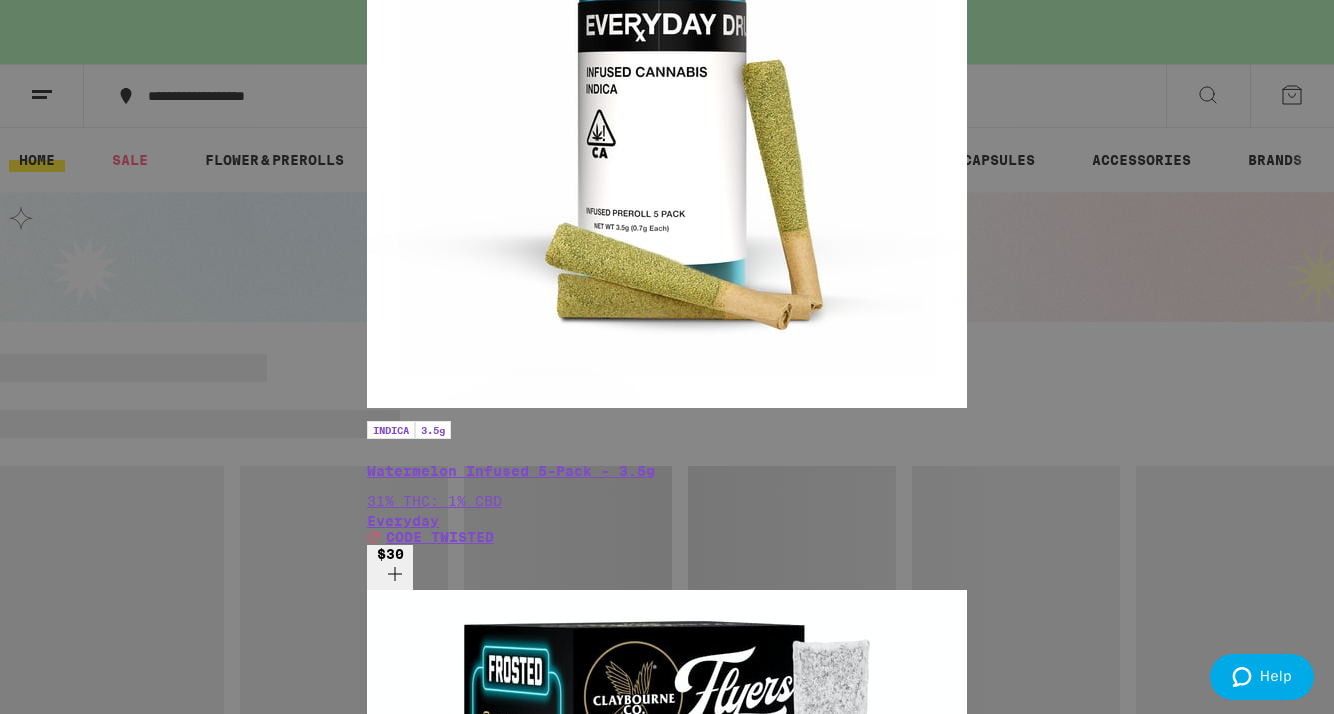 type on "dos" 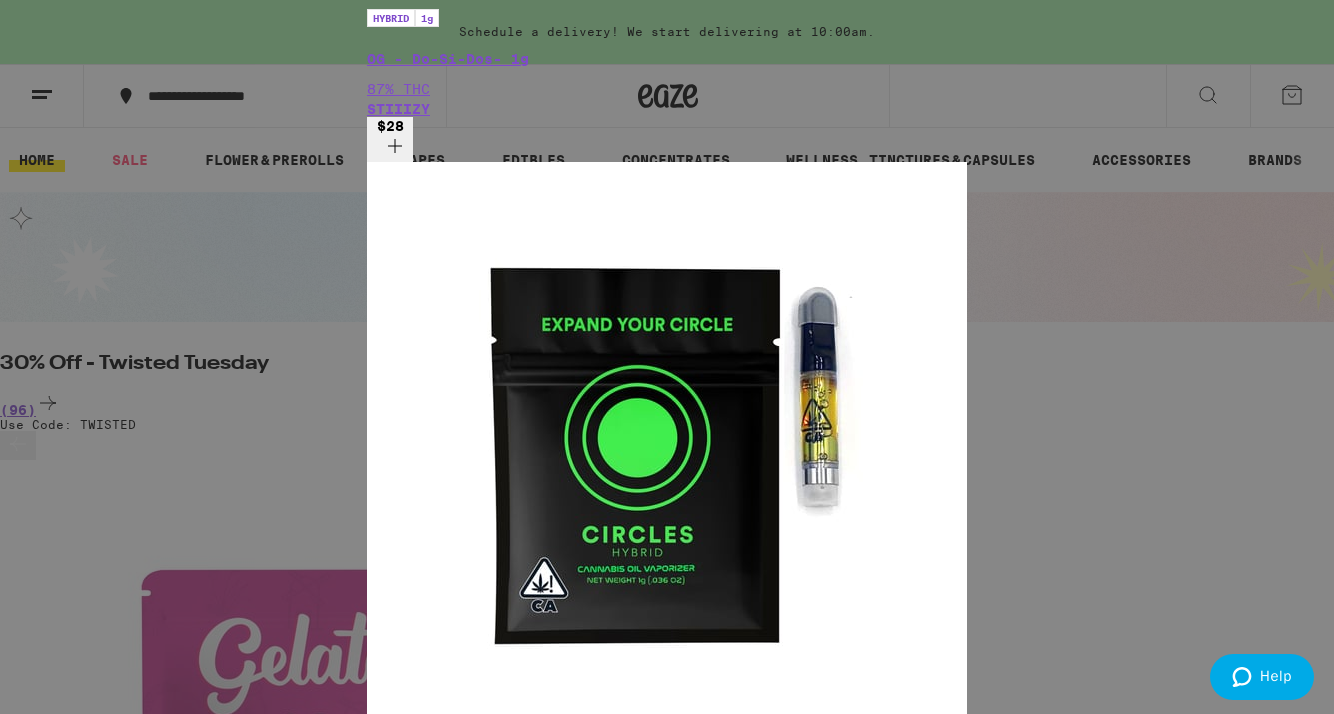 click at bounding box center (667, -7920) 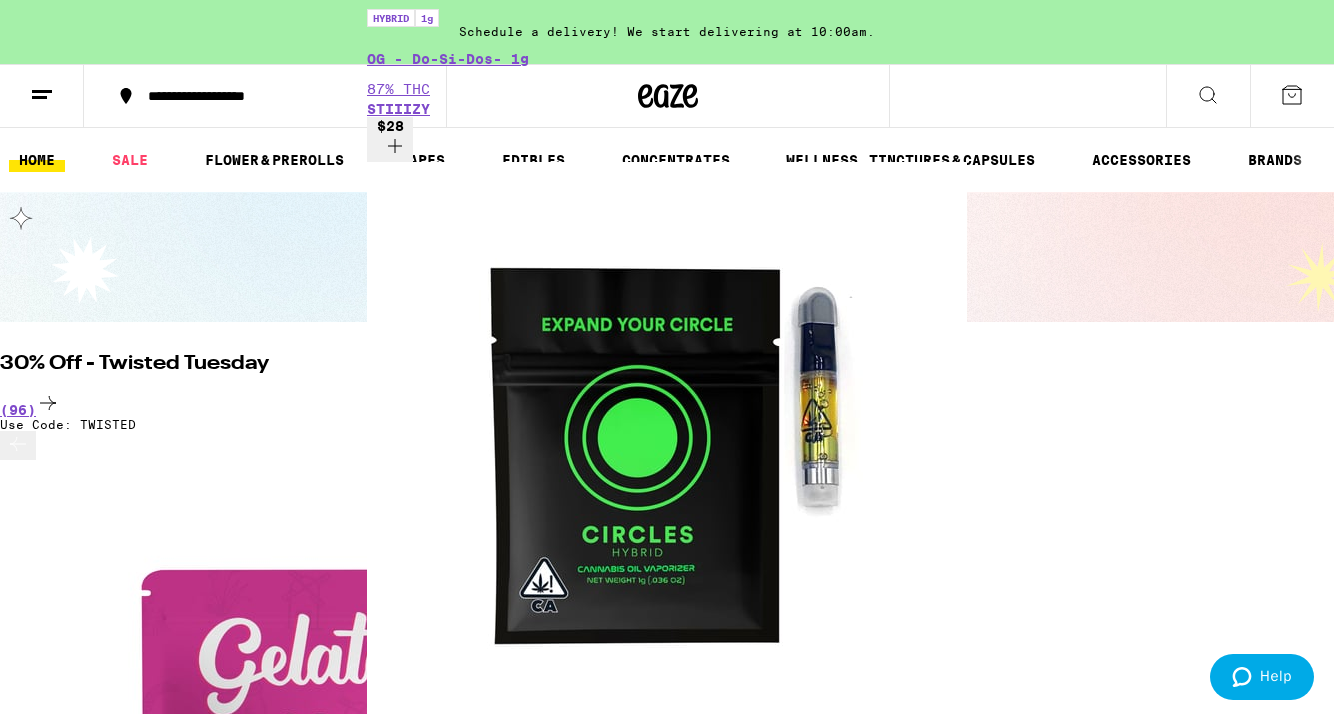 scroll, scrollTop: 7607, scrollLeft: 0, axis: vertical 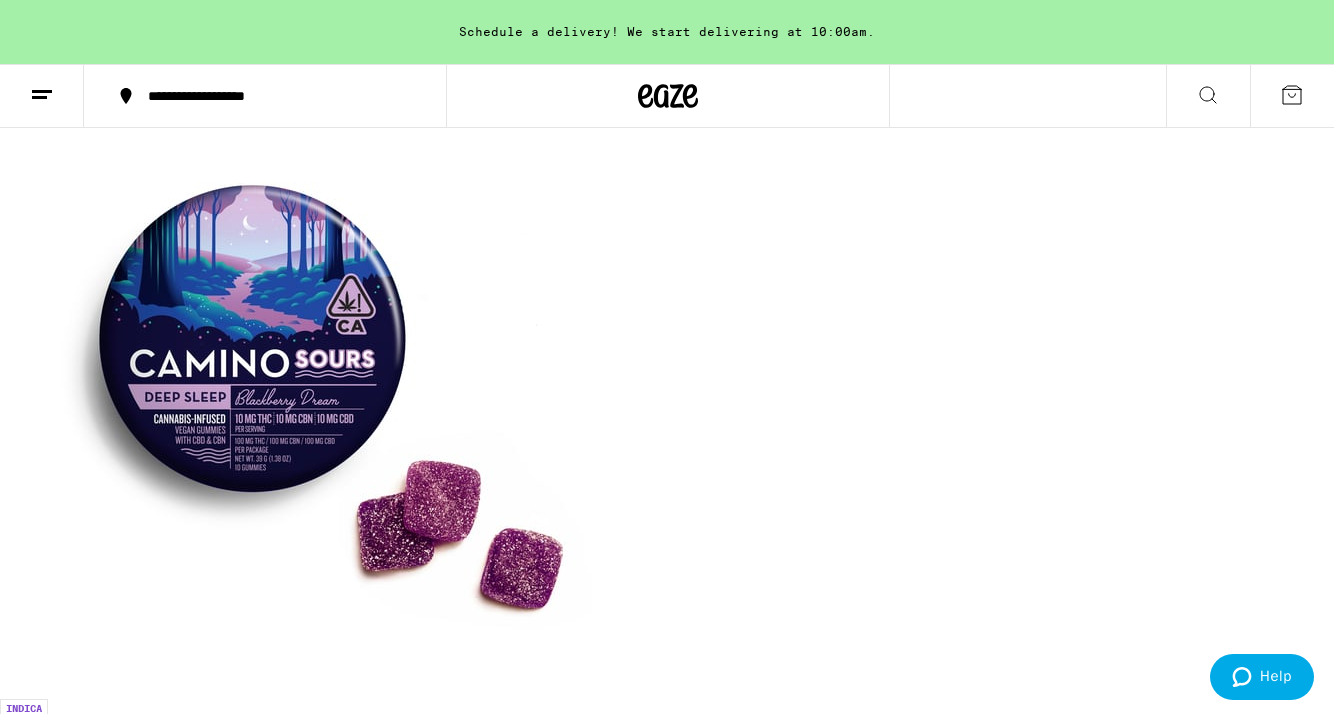 click on "ACCESSORY" at bounding box center [33, 88438] 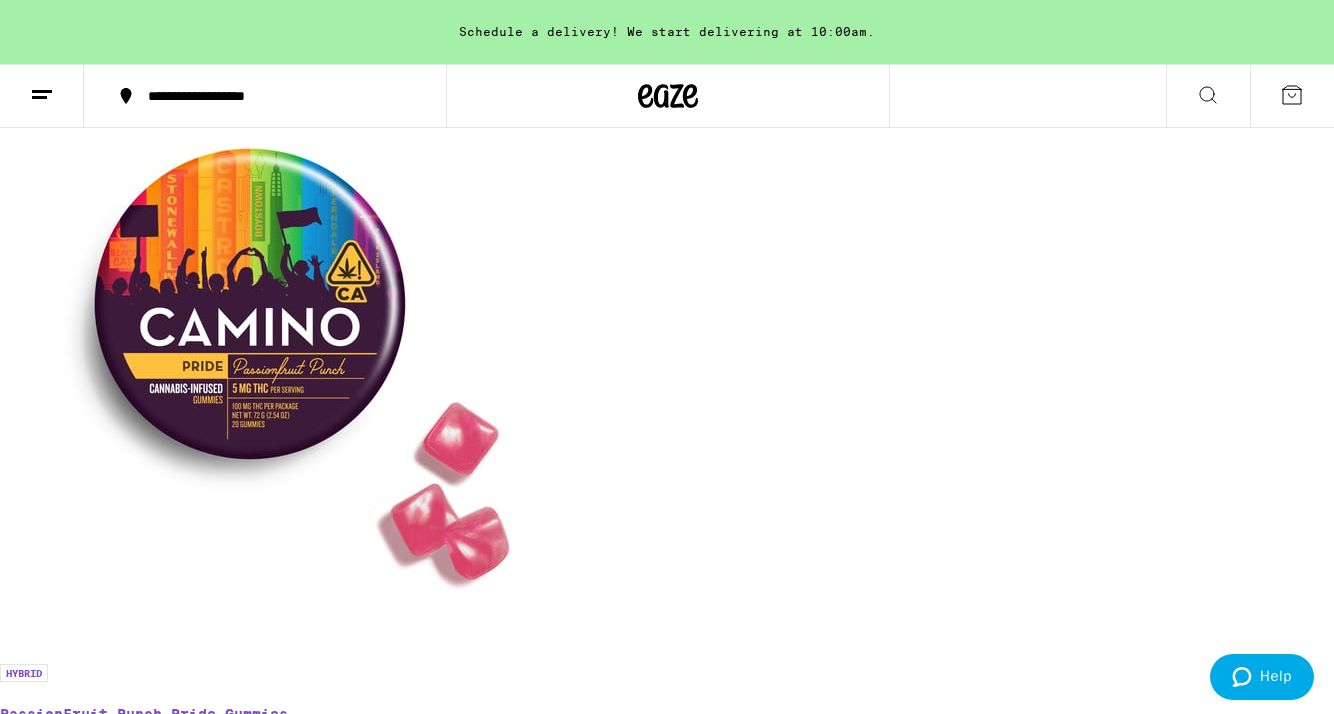 scroll, scrollTop: 3733, scrollLeft: 0, axis: vertical 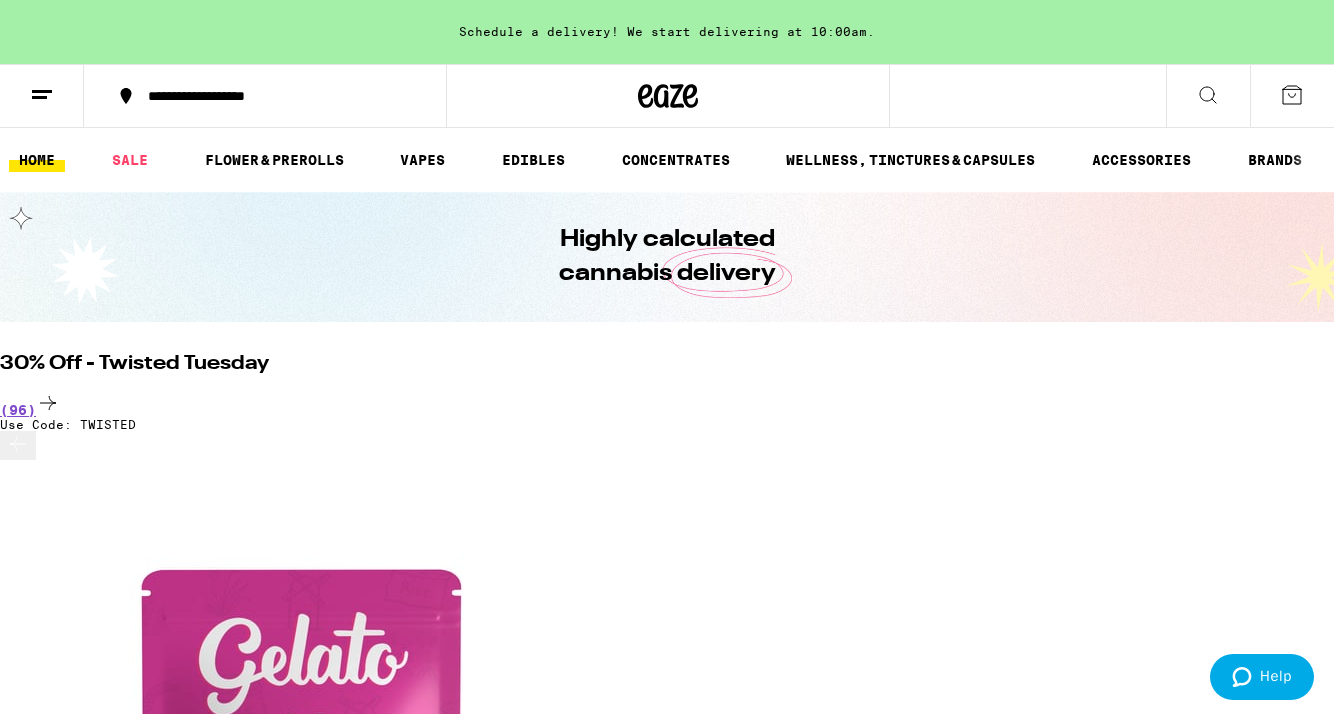 click at bounding box center [1208, 96] 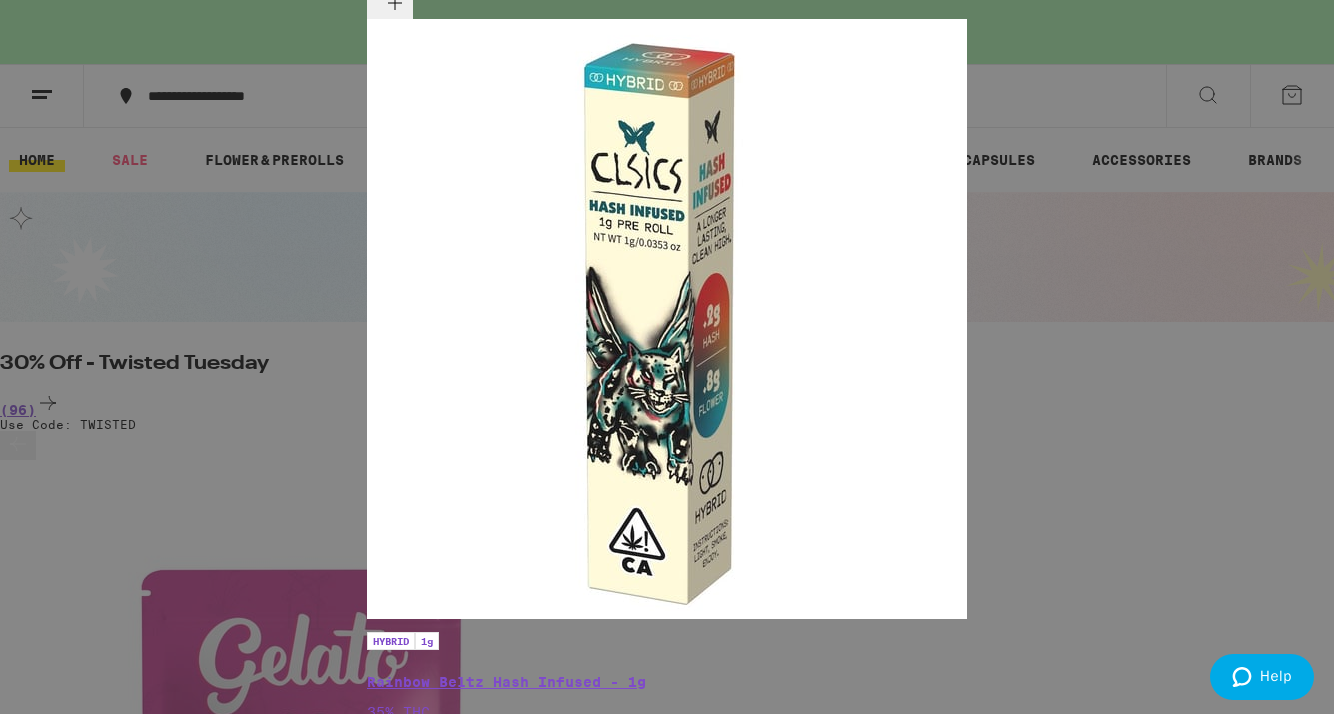type on "dos" 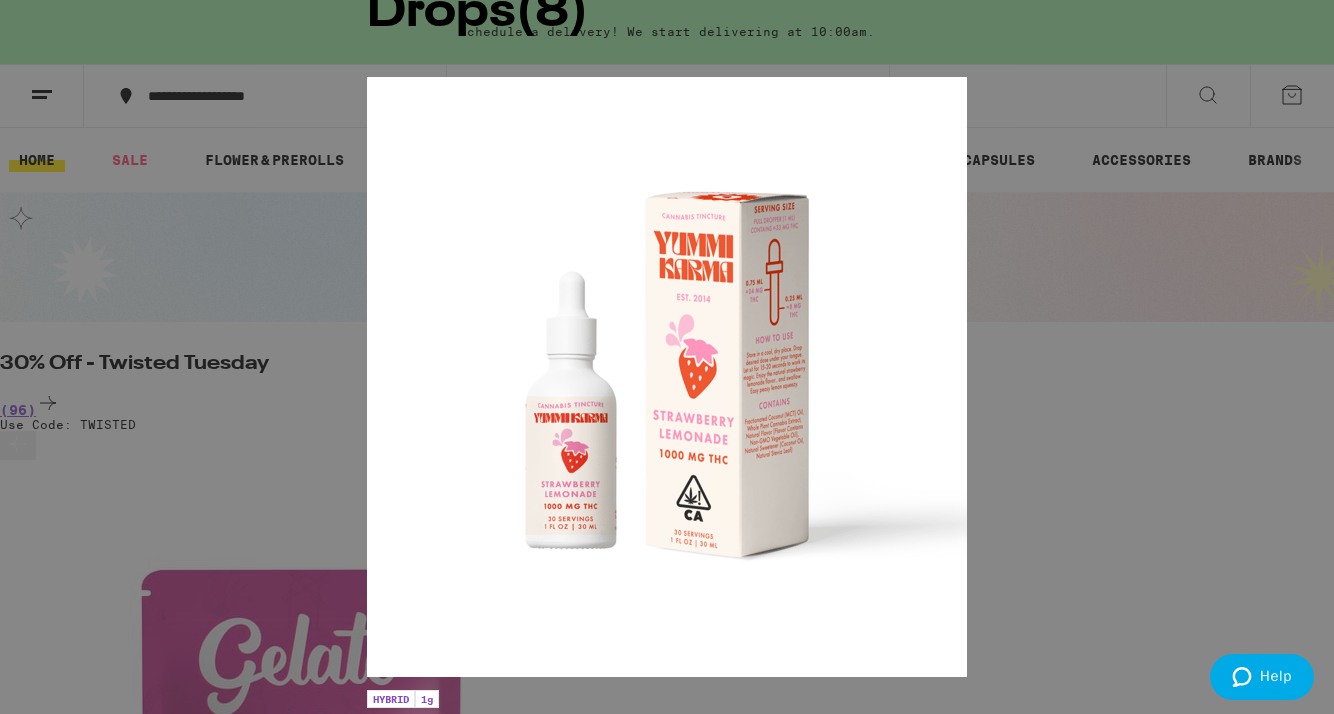 click at bounding box center [667, -11306] 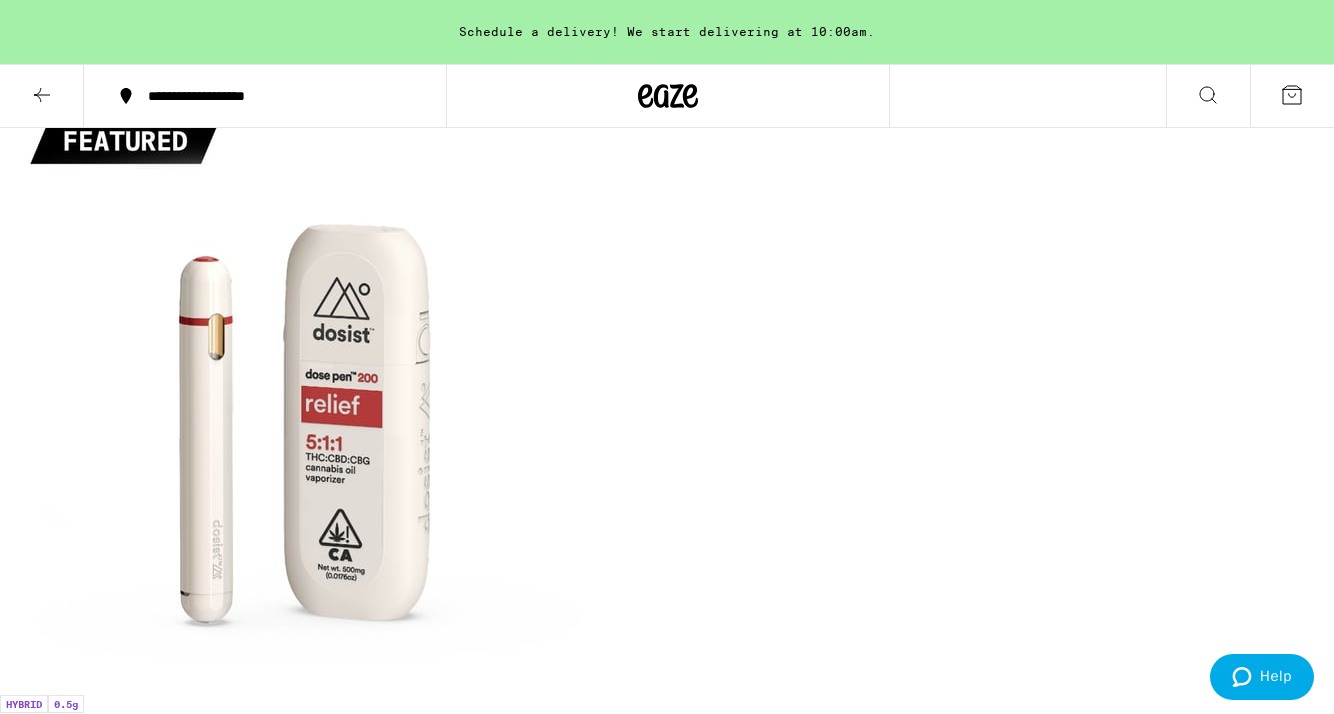 scroll, scrollTop: 767, scrollLeft: 0, axis: vertical 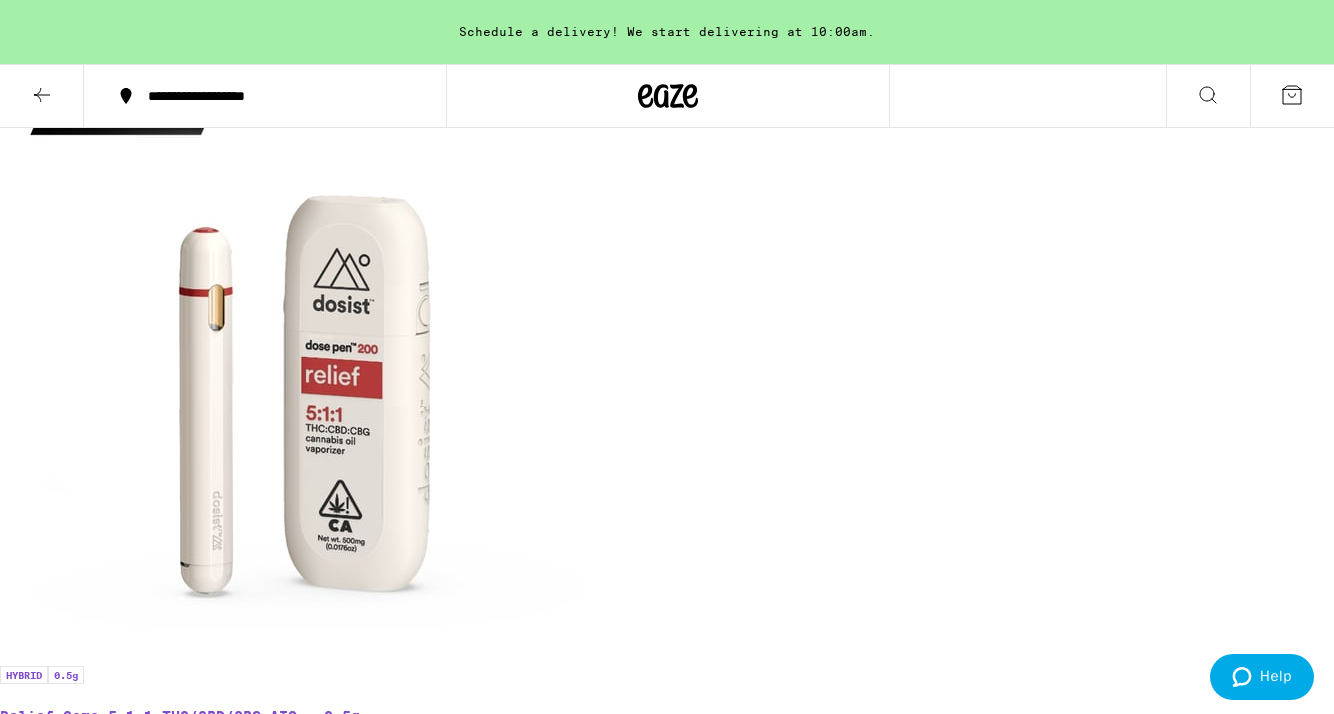 click 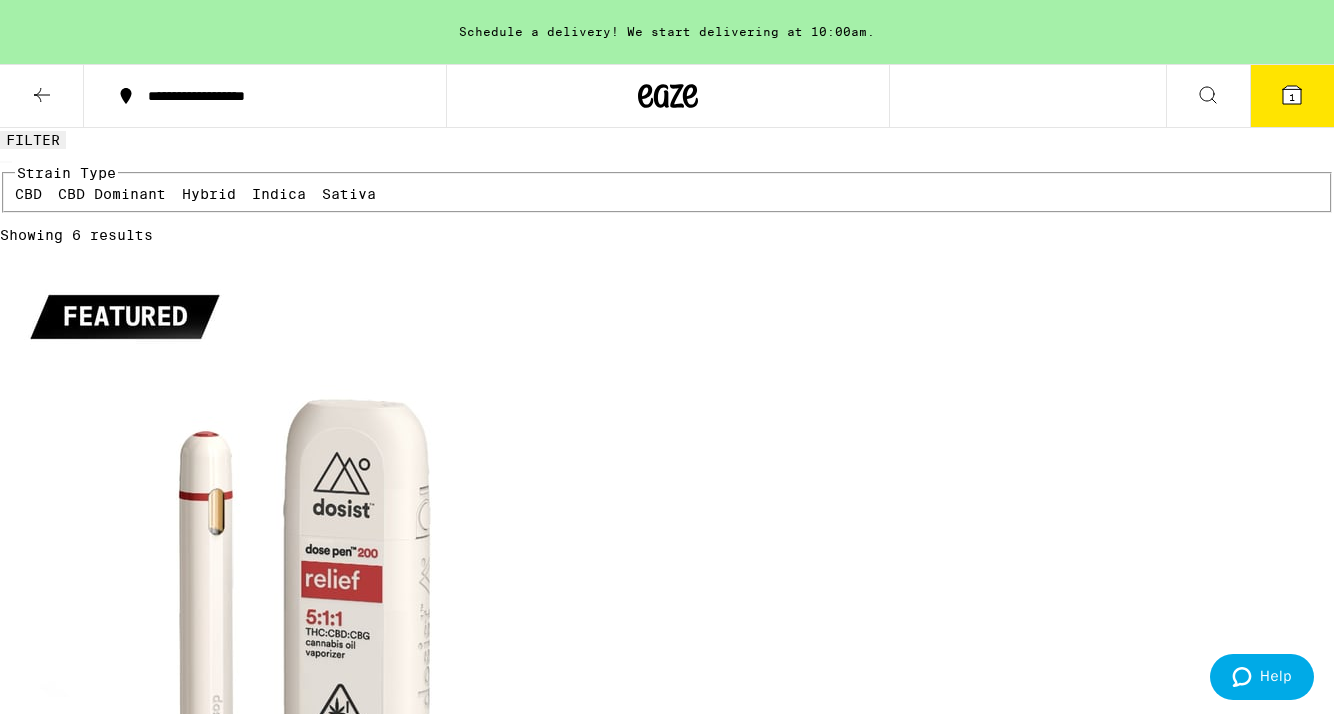 scroll, scrollTop: 554, scrollLeft: 0, axis: vertical 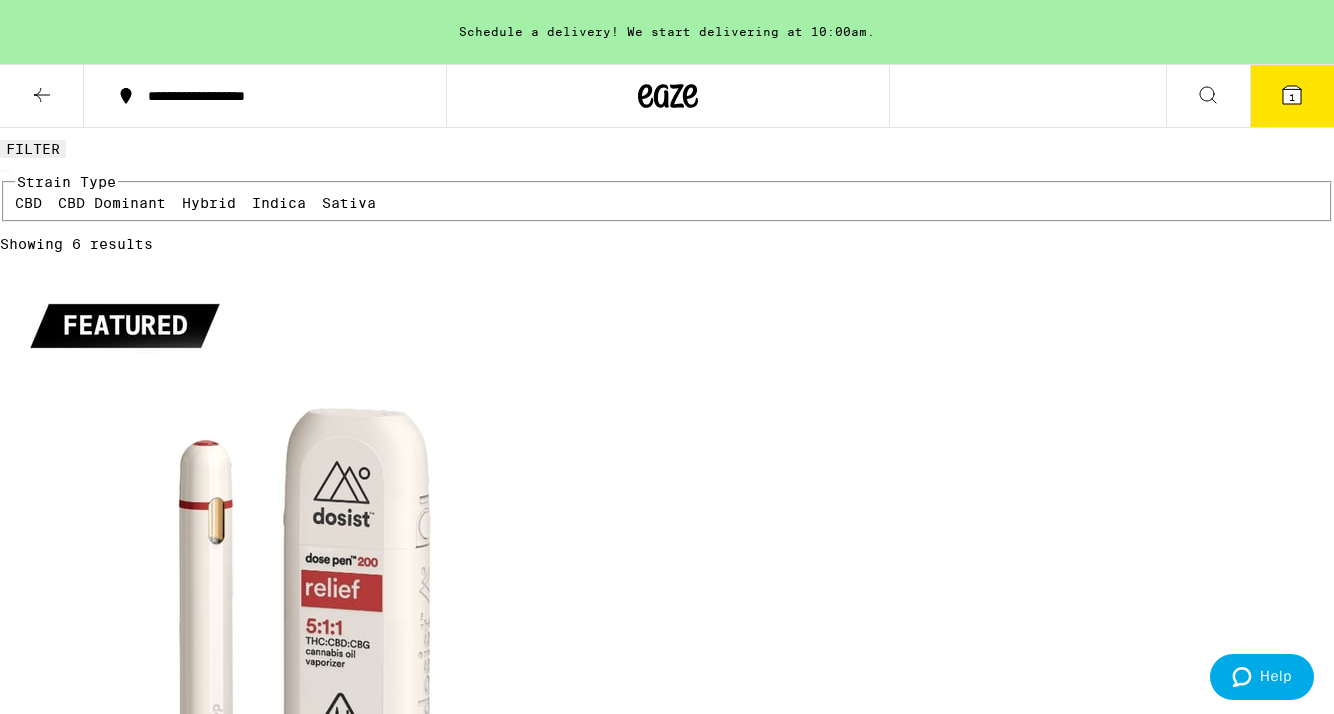 click 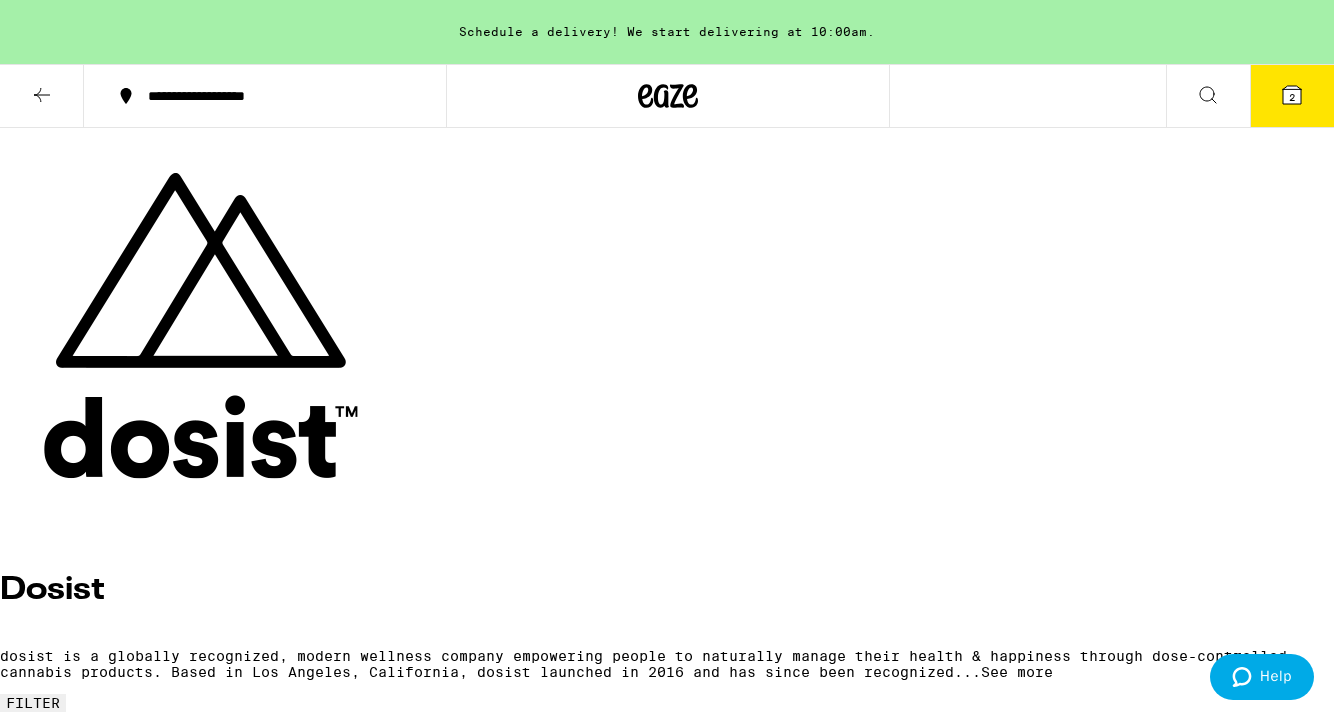 scroll, scrollTop: 0, scrollLeft: 0, axis: both 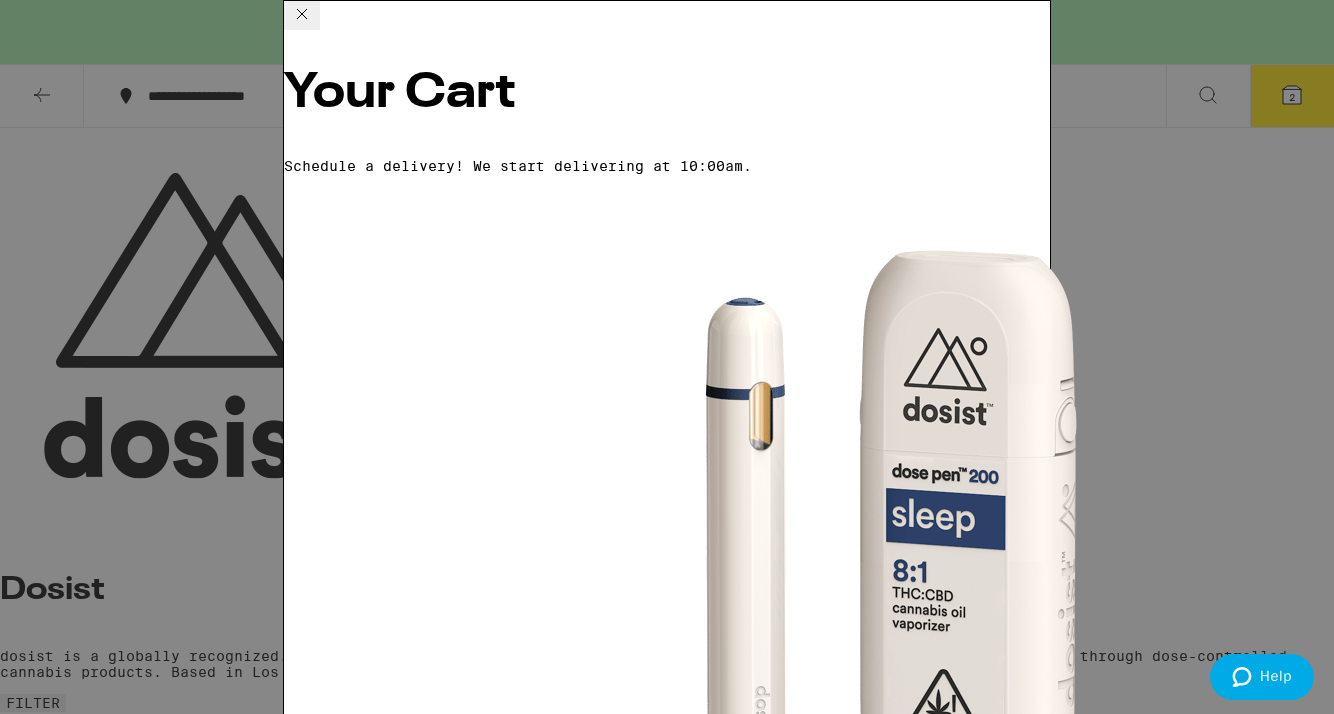 click on "Checkout" at bounding box center (437, 9763) 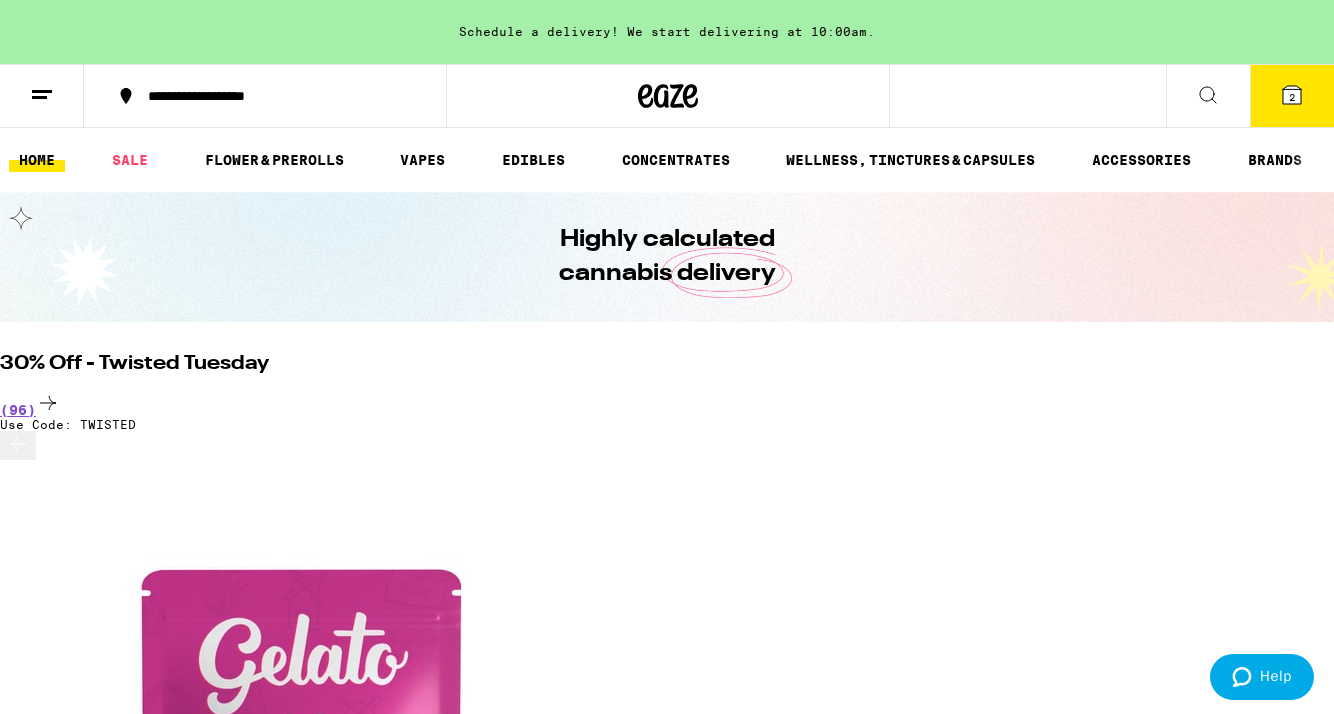 scroll, scrollTop: 0, scrollLeft: 0, axis: both 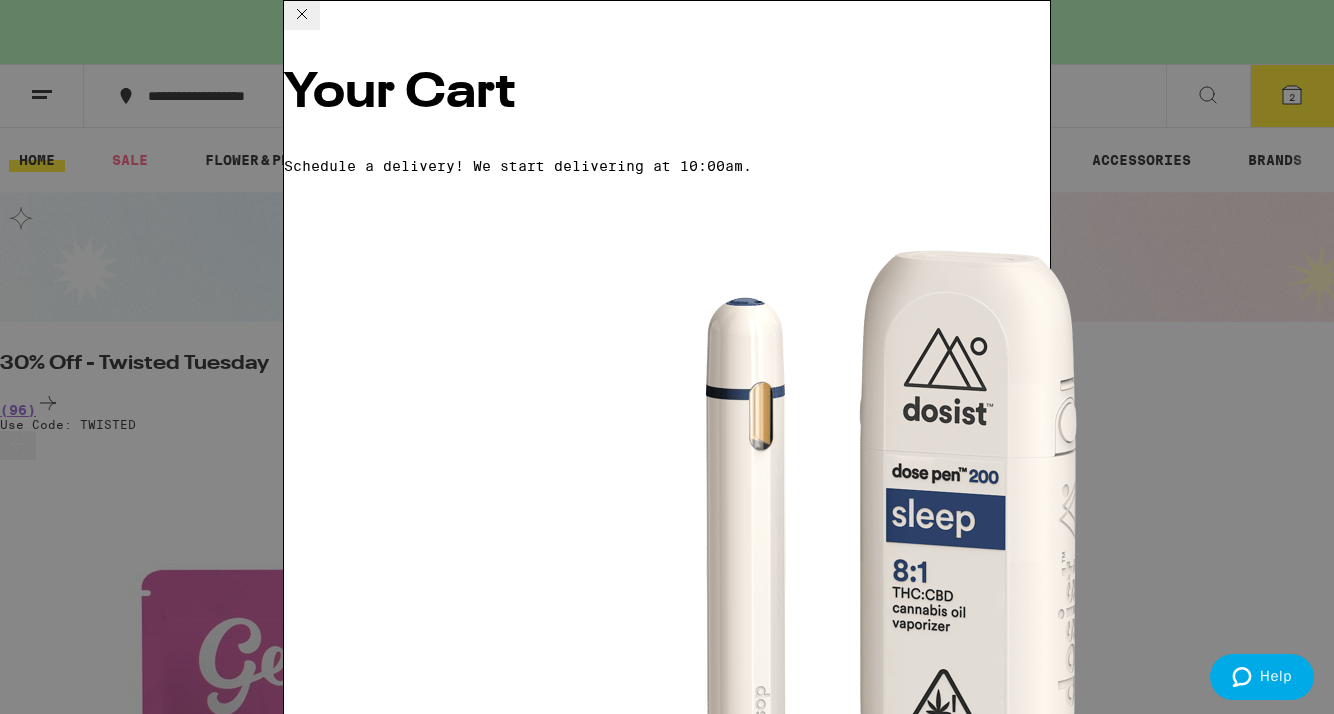 click on "Checkout" at bounding box center (437, 2143) 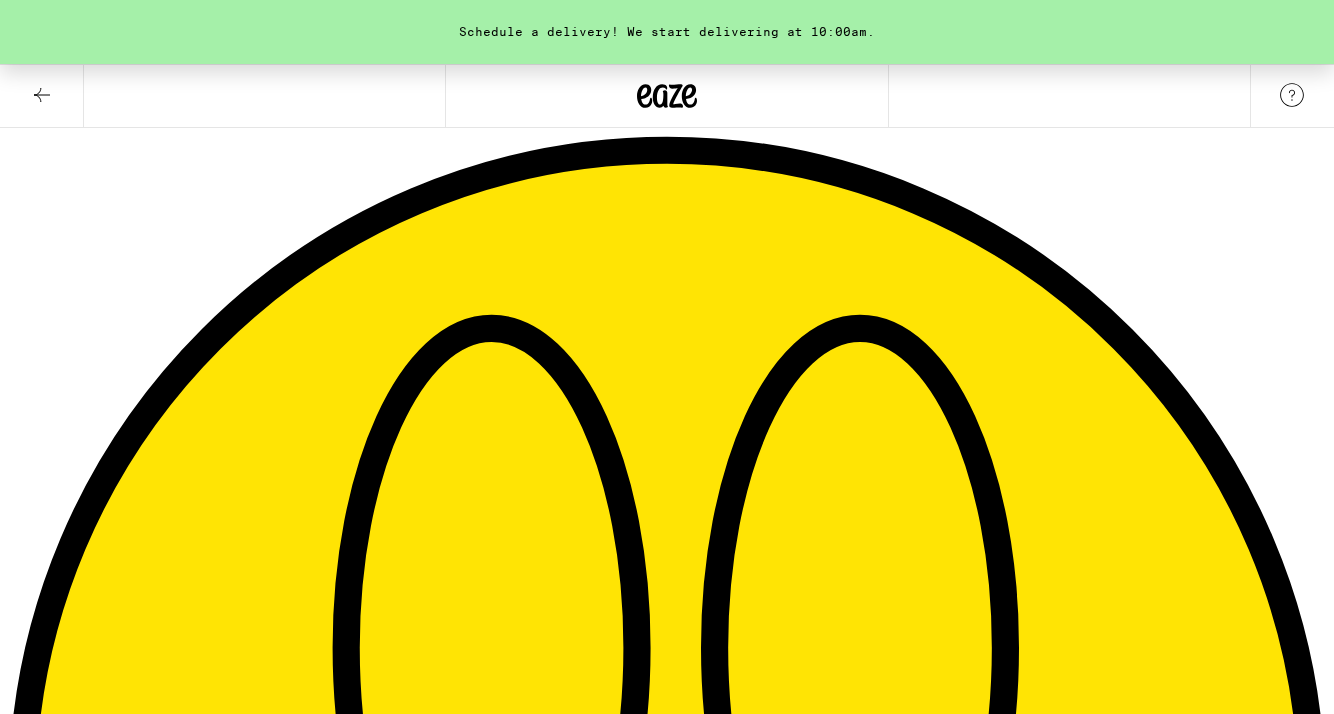 drag, startPoint x: 789, startPoint y: 653, endPoint x: 1009, endPoint y: 55, distance: 637.18445 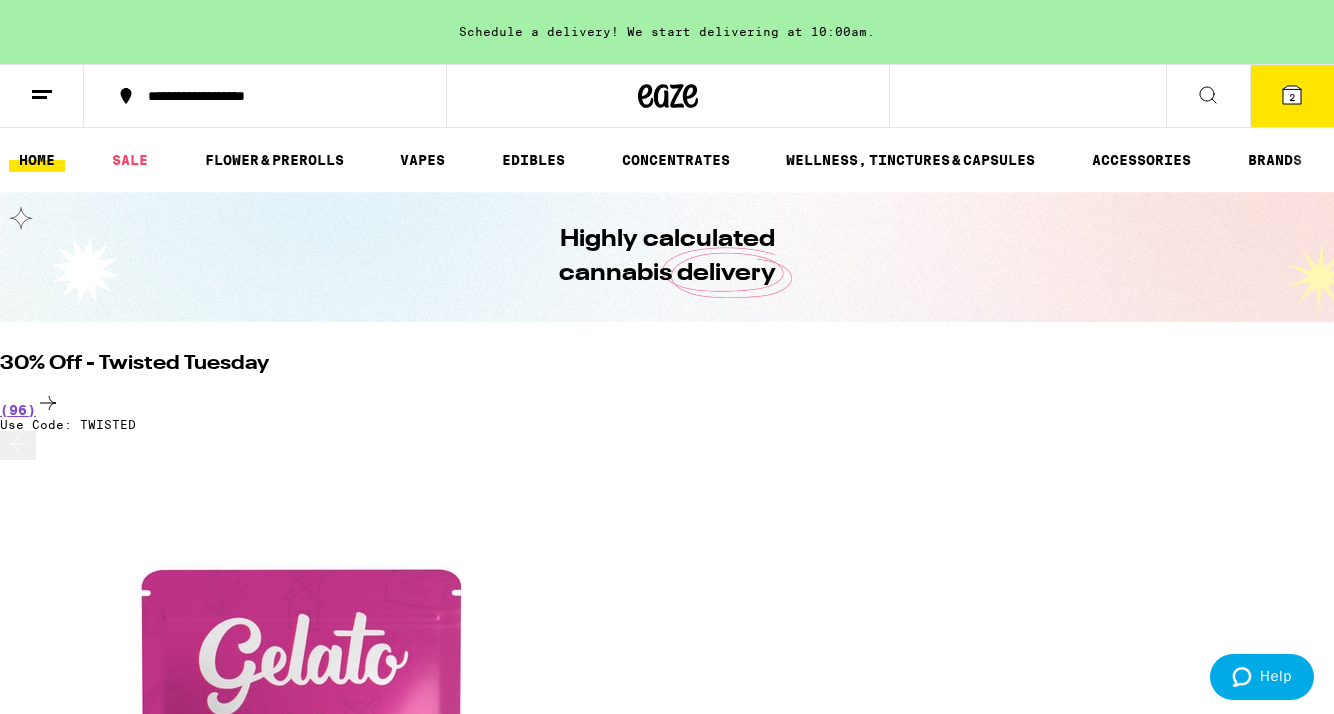 click on "2" at bounding box center [1292, 96] 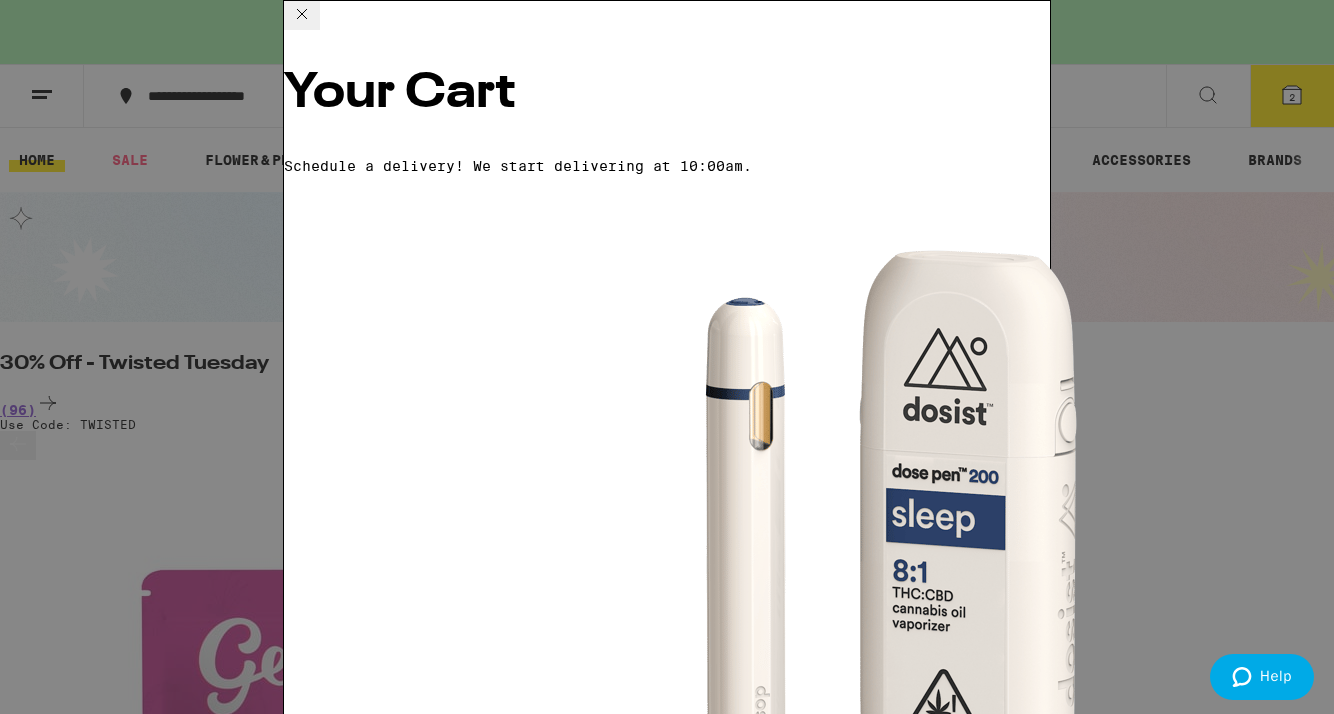 drag, startPoint x: 1277, startPoint y: 76, endPoint x: 610, endPoint y: 668, distance: 891.8257 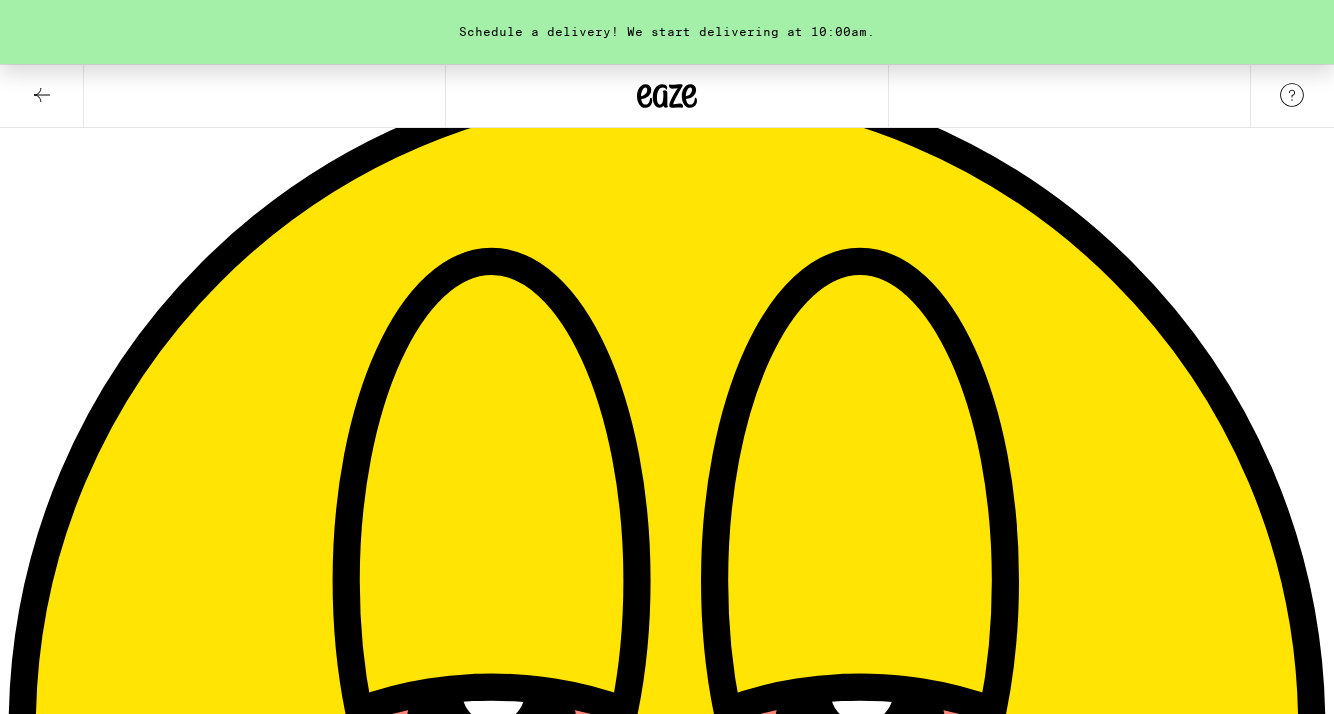 scroll, scrollTop: 64, scrollLeft: 0, axis: vertical 